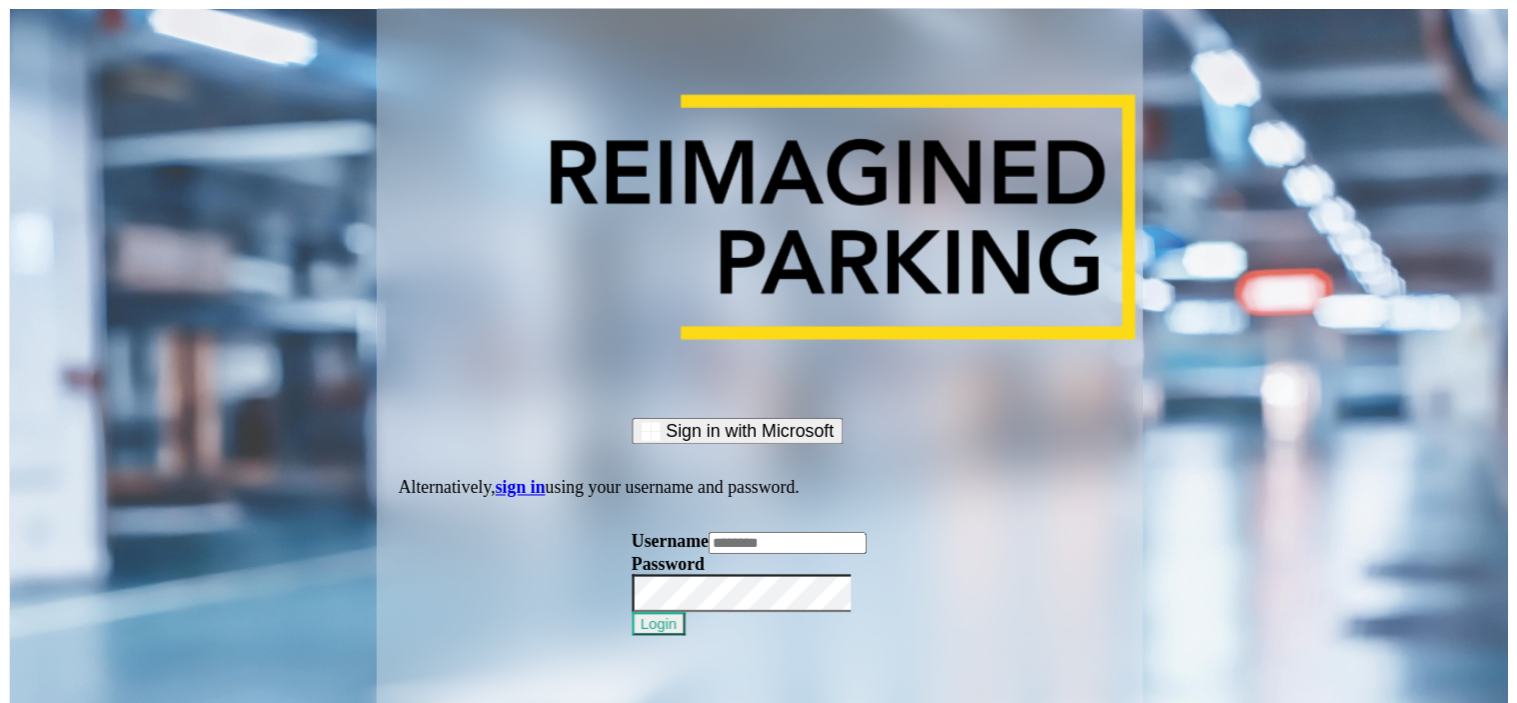 scroll, scrollTop: 0, scrollLeft: 0, axis: both 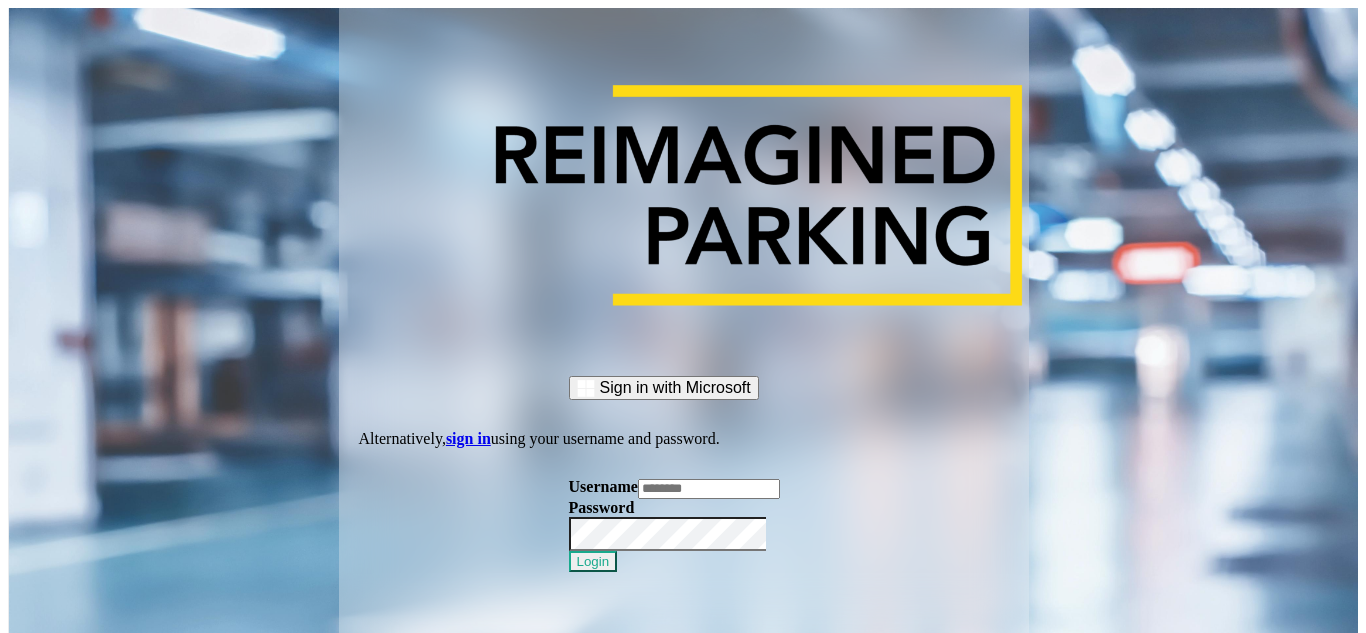 type 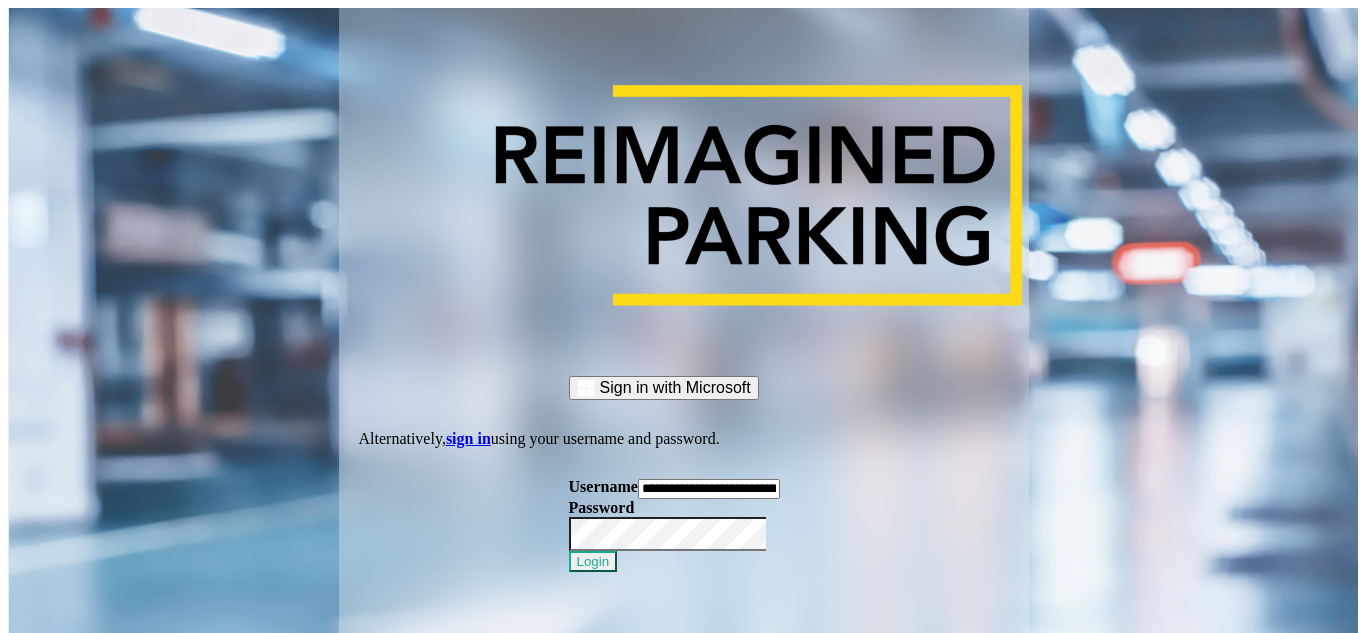 click on "Login" at bounding box center (593, 561) 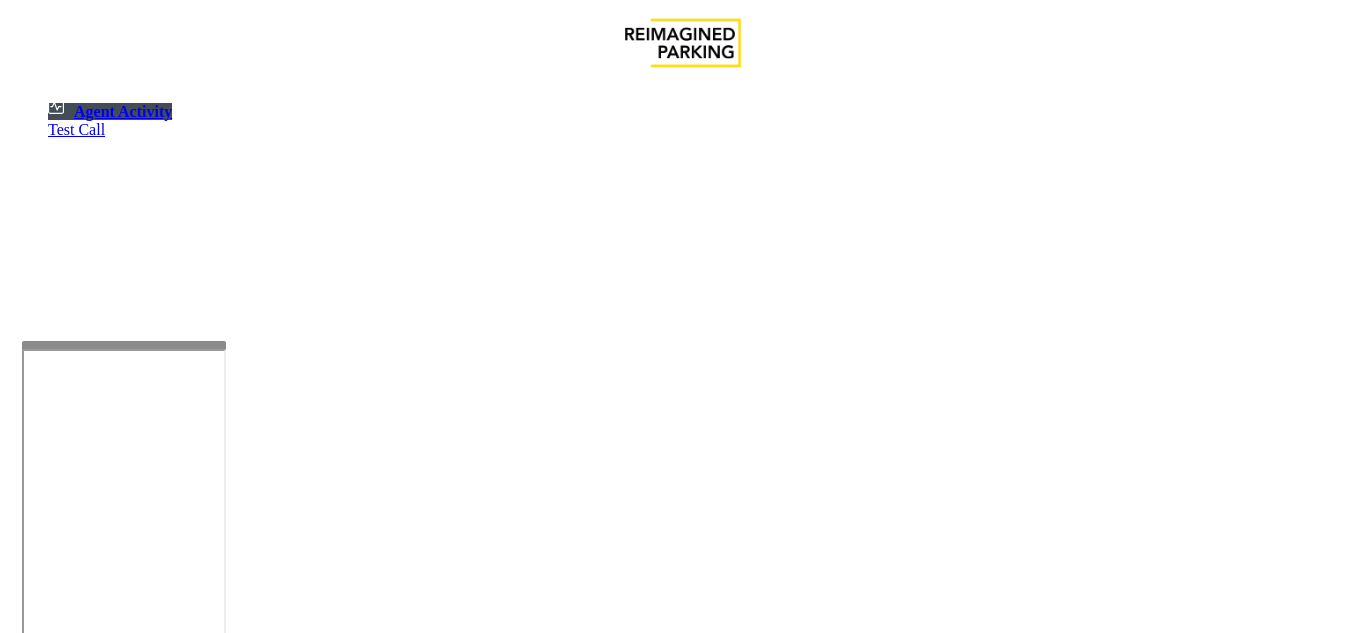 click at bounding box center (124, 577) 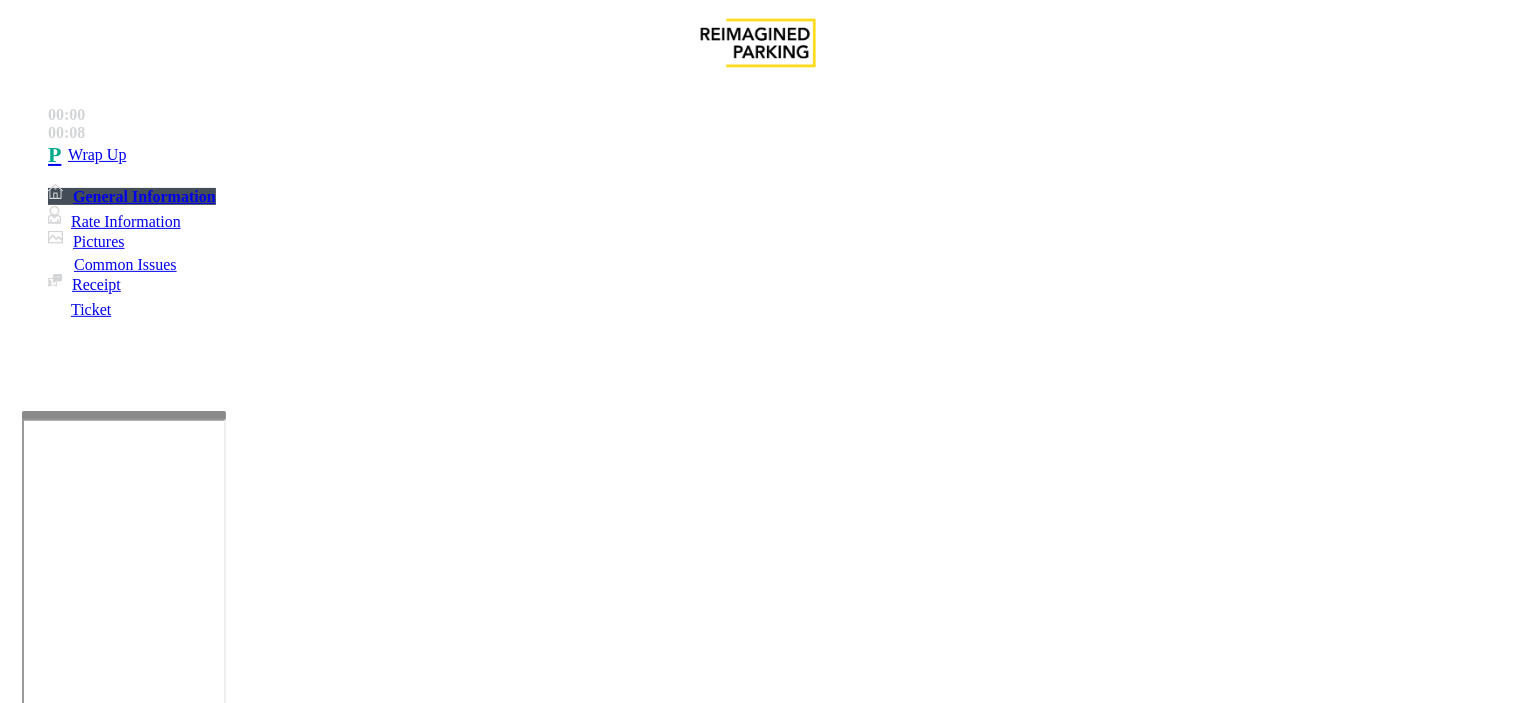 click on "Intercom Issue/No Response" at bounding box center [752, 1356] 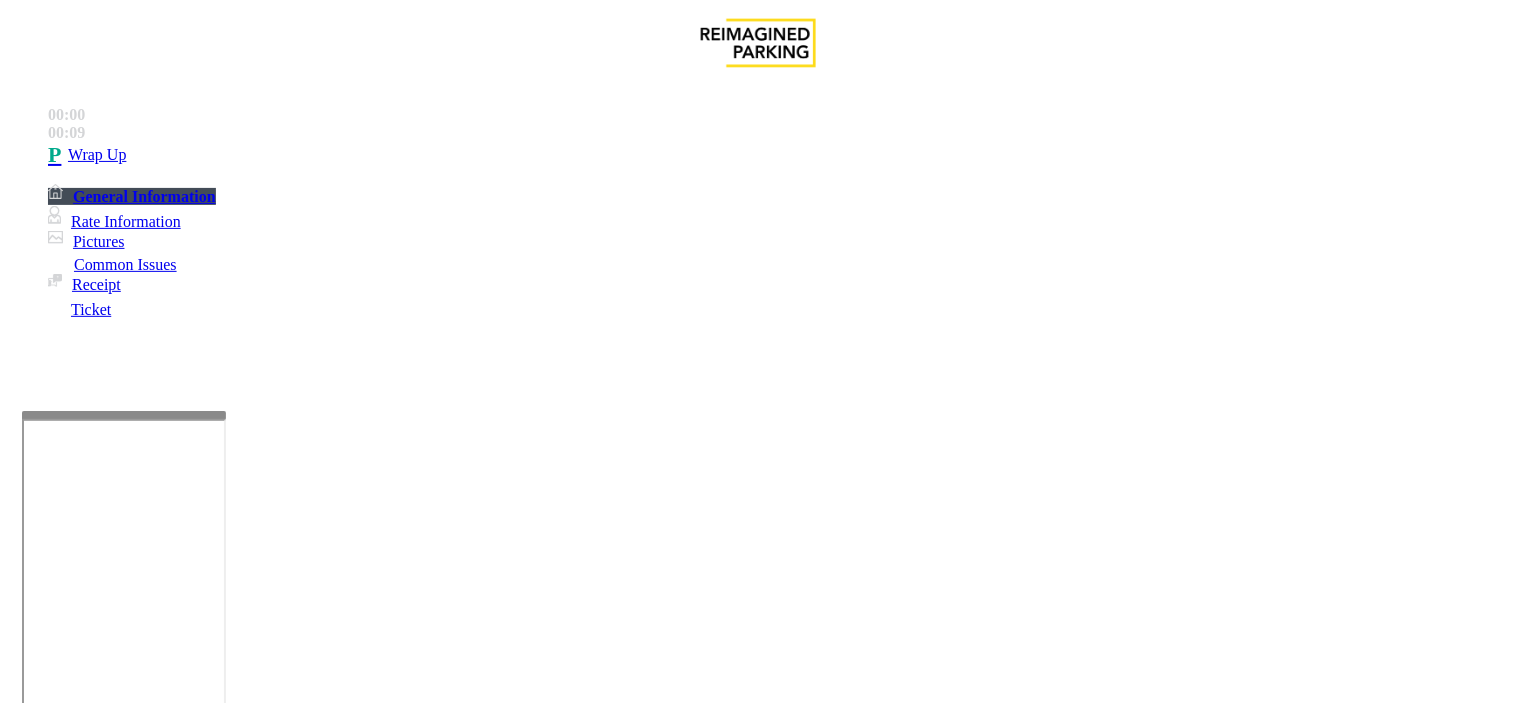 click on "Call dropped" at bounding box center [546, 1356] 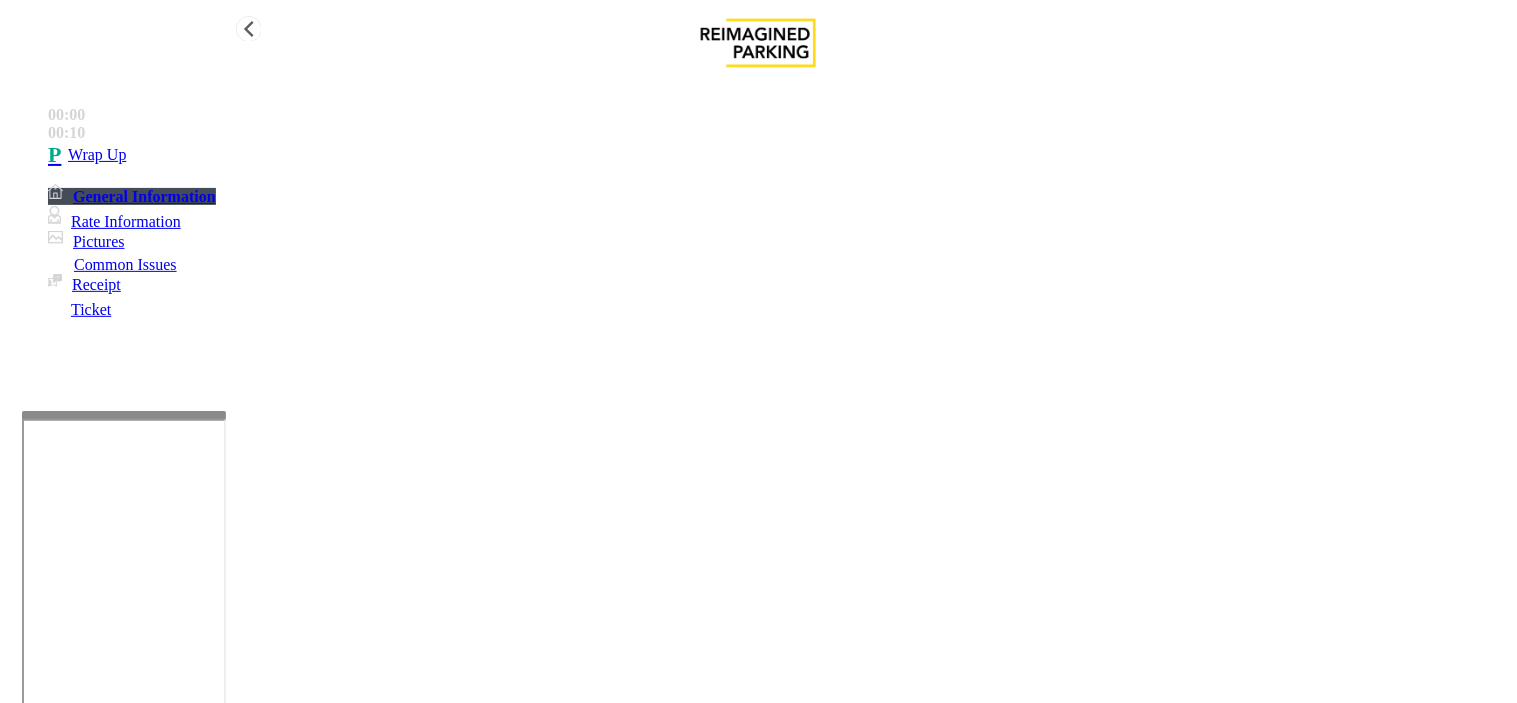 type on "**********" 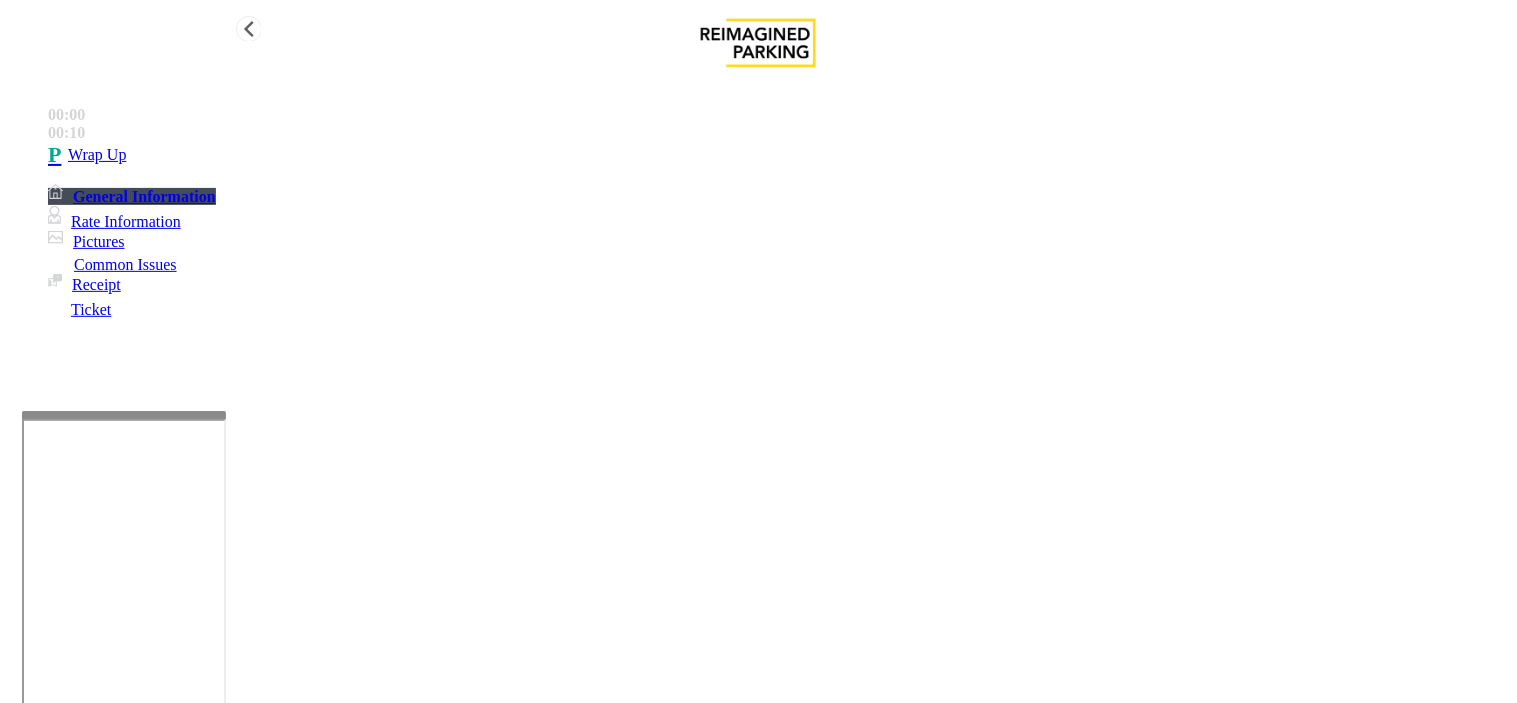 click on "Wrap Up" at bounding box center (778, 155) 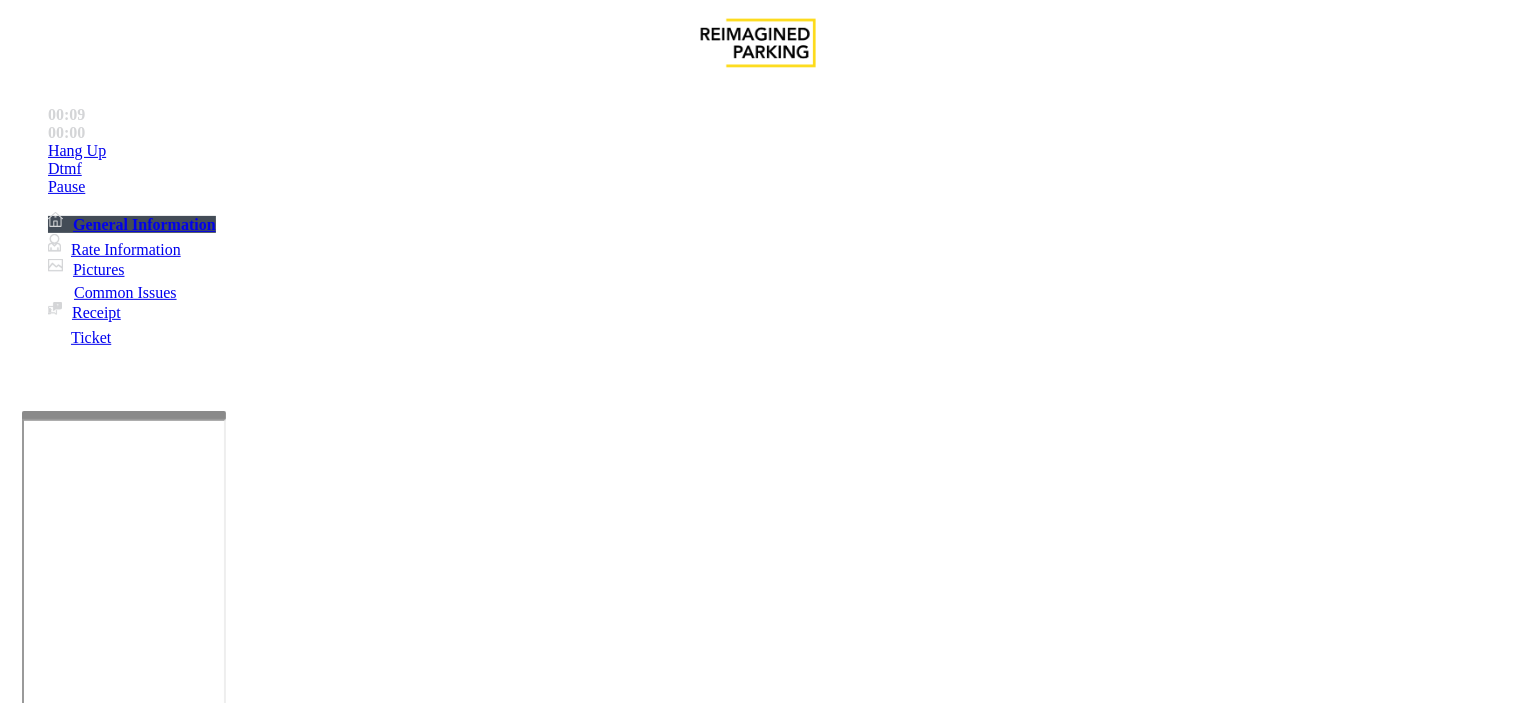 click on "Equipment Issue" at bounding box center [483, 1356] 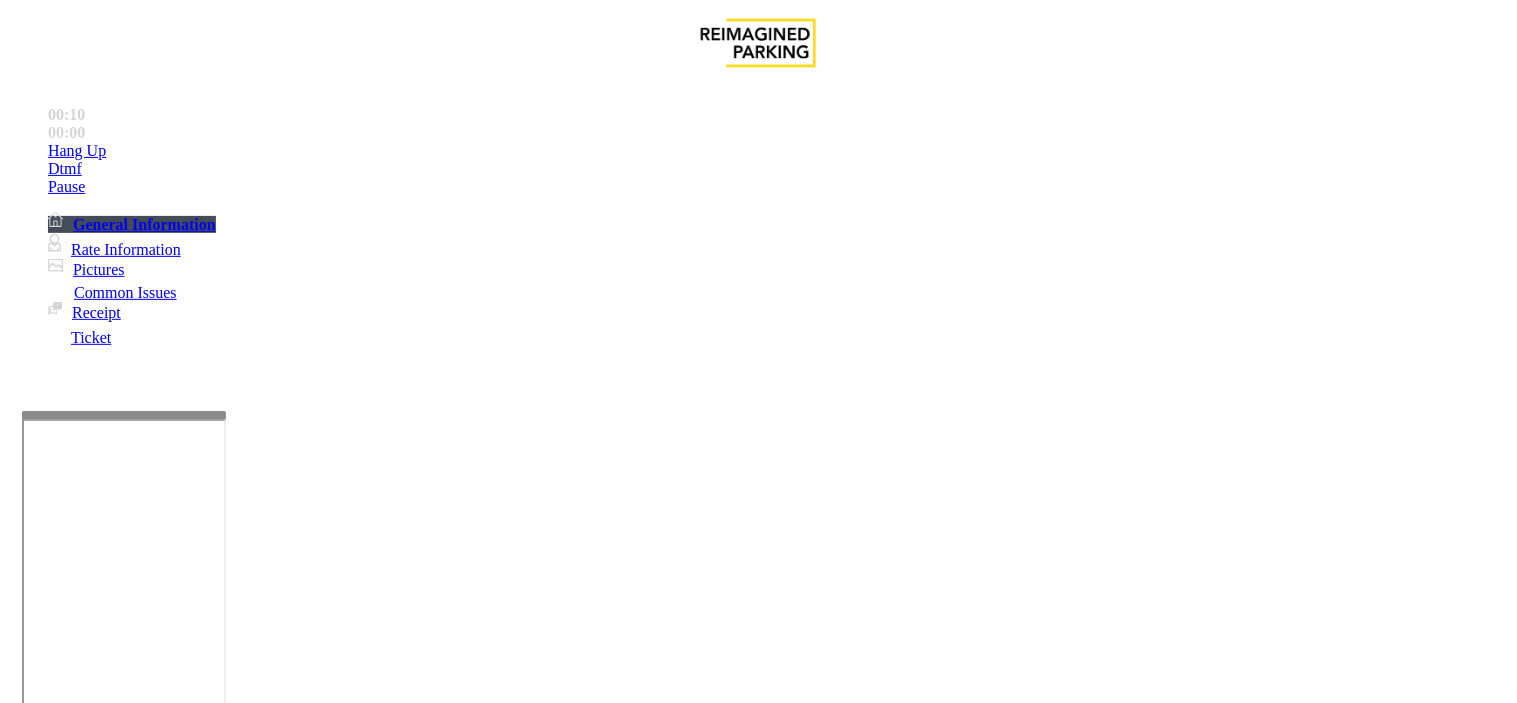 click on "Gate / Door Won't Open" at bounding box center [575, 1356] 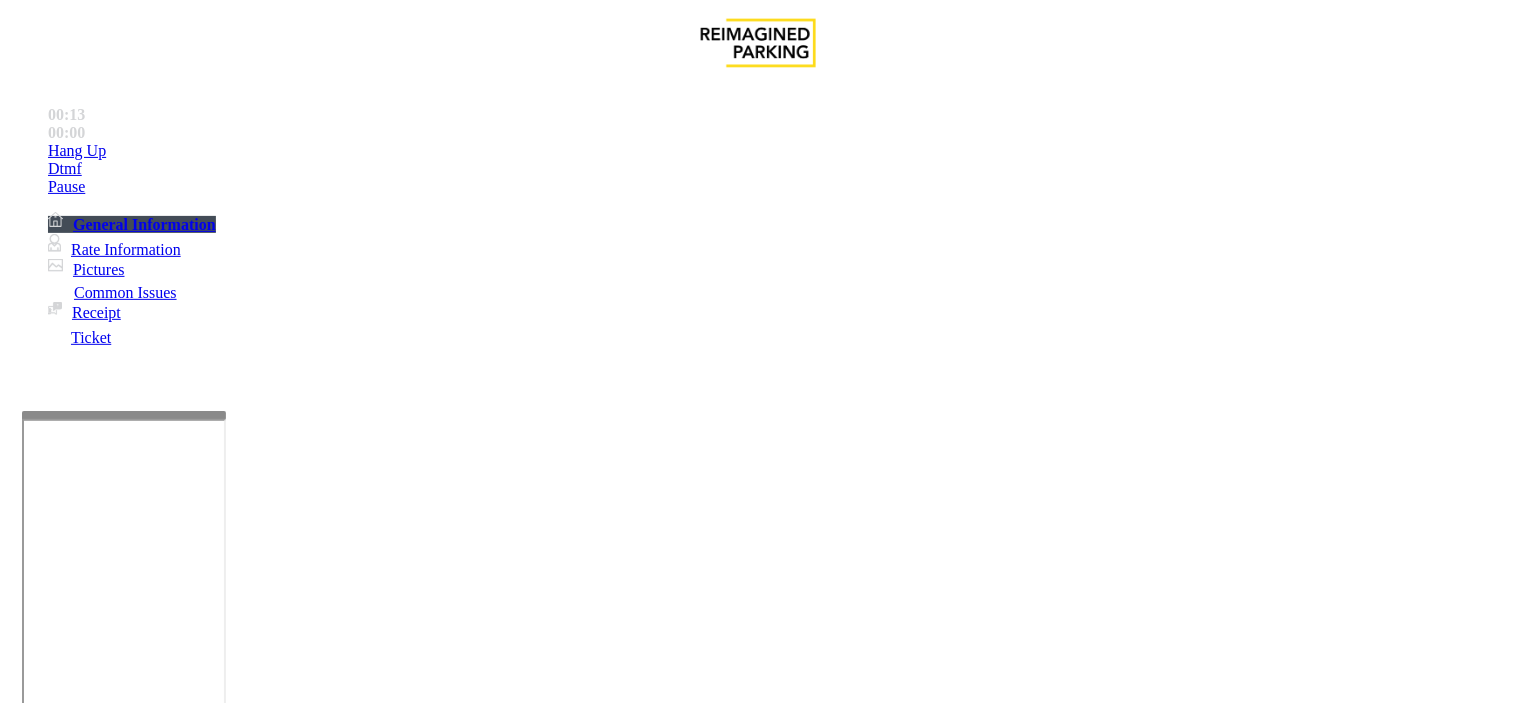 scroll, scrollTop: 333, scrollLeft: 0, axis: vertical 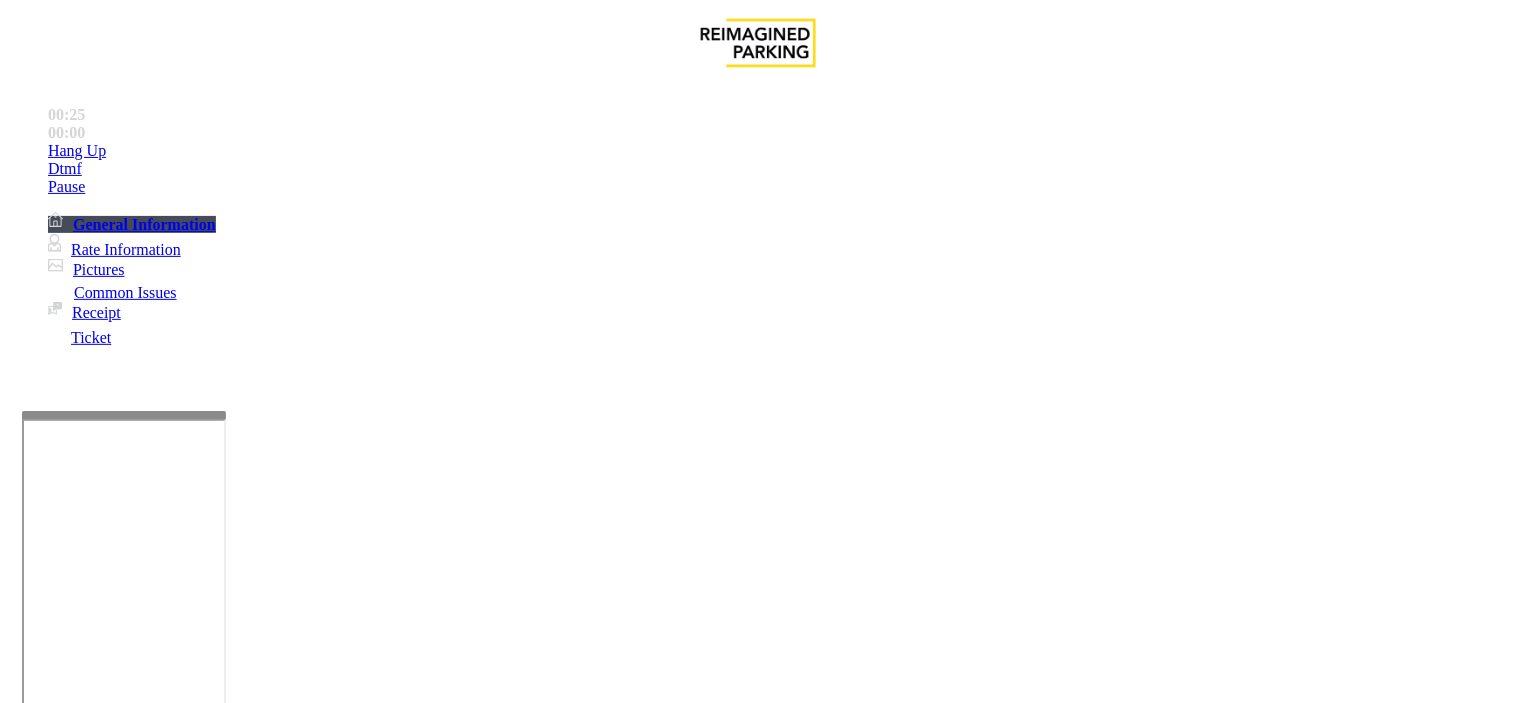 click on "Vend Gate" at bounding box center [69, 1805] 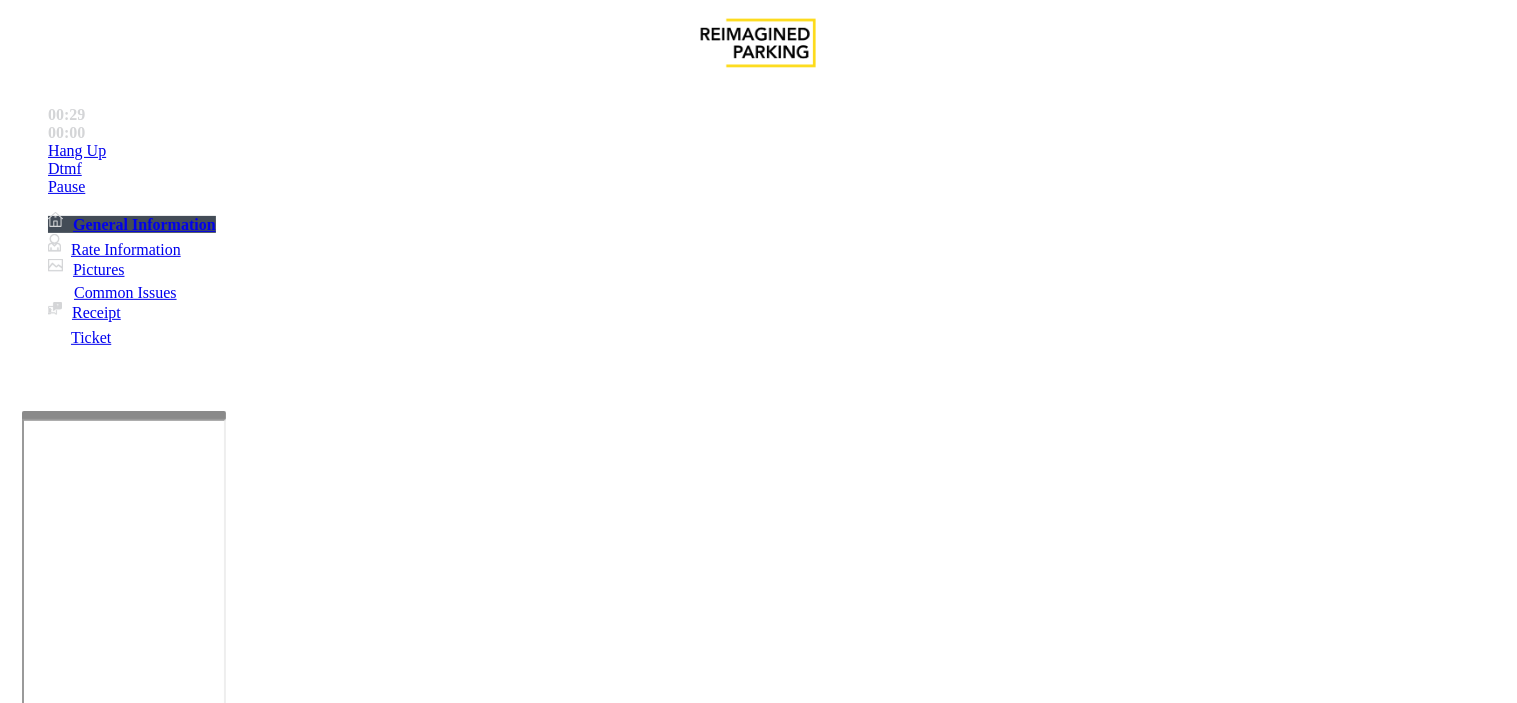 scroll, scrollTop: 111, scrollLeft: 0, axis: vertical 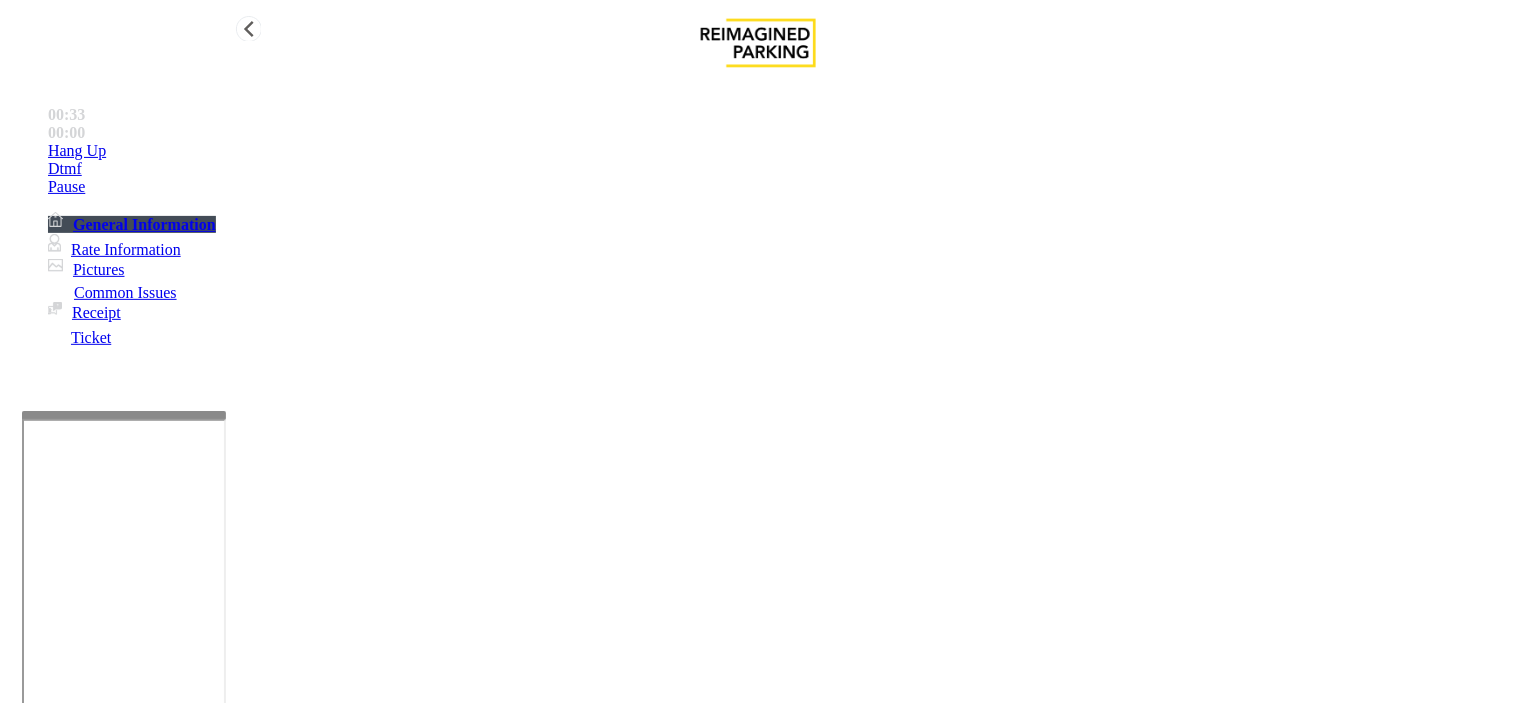 click on "Hang Up" at bounding box center [778, 151] 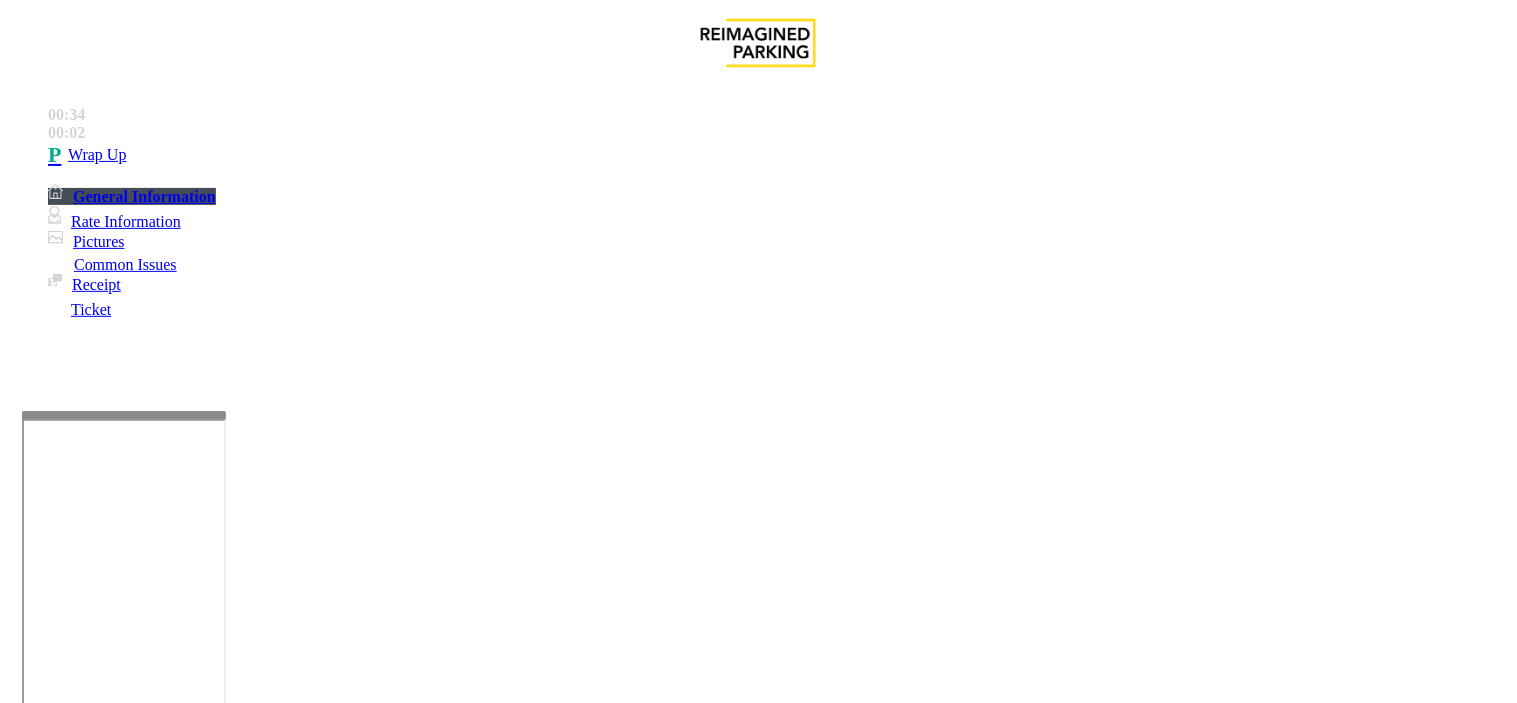 click at bounding box center (246, 1712) 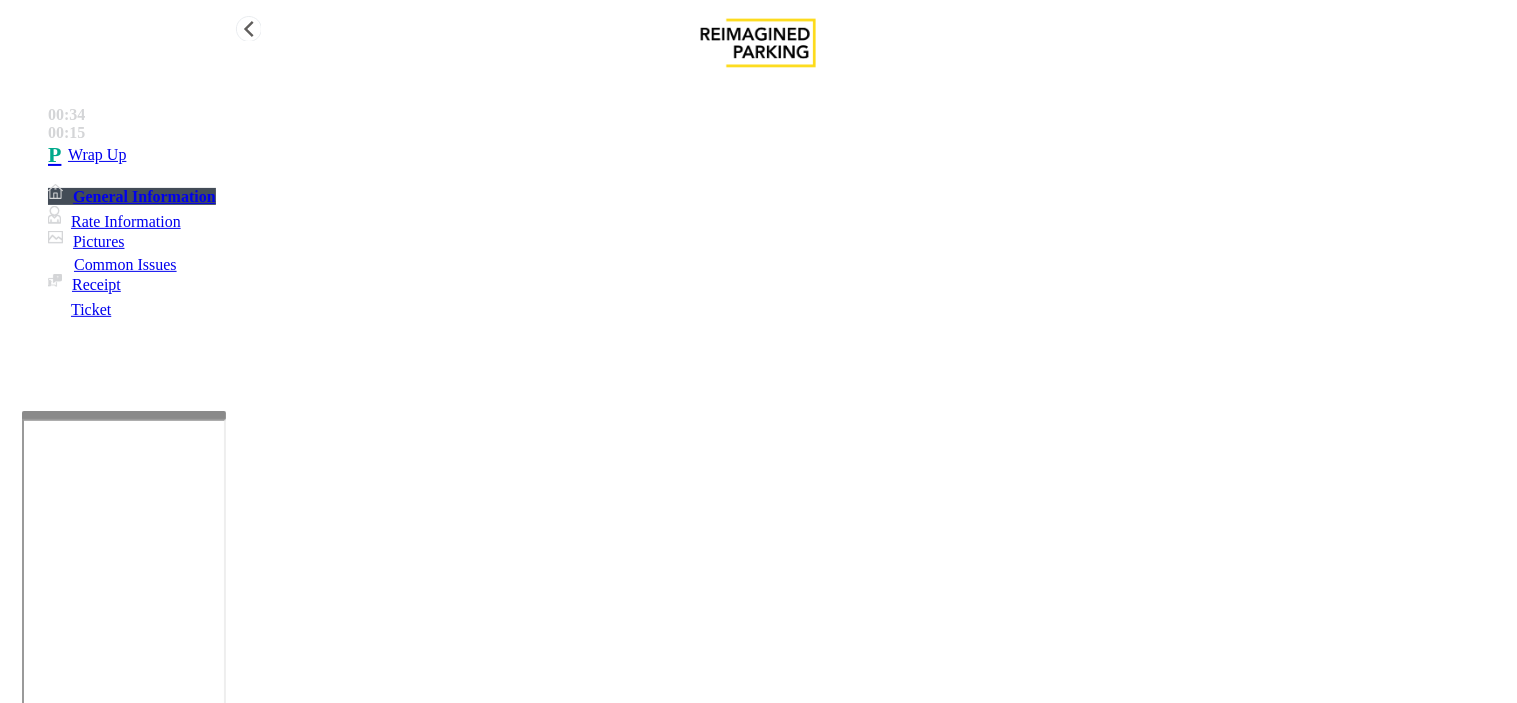 type on "**********" 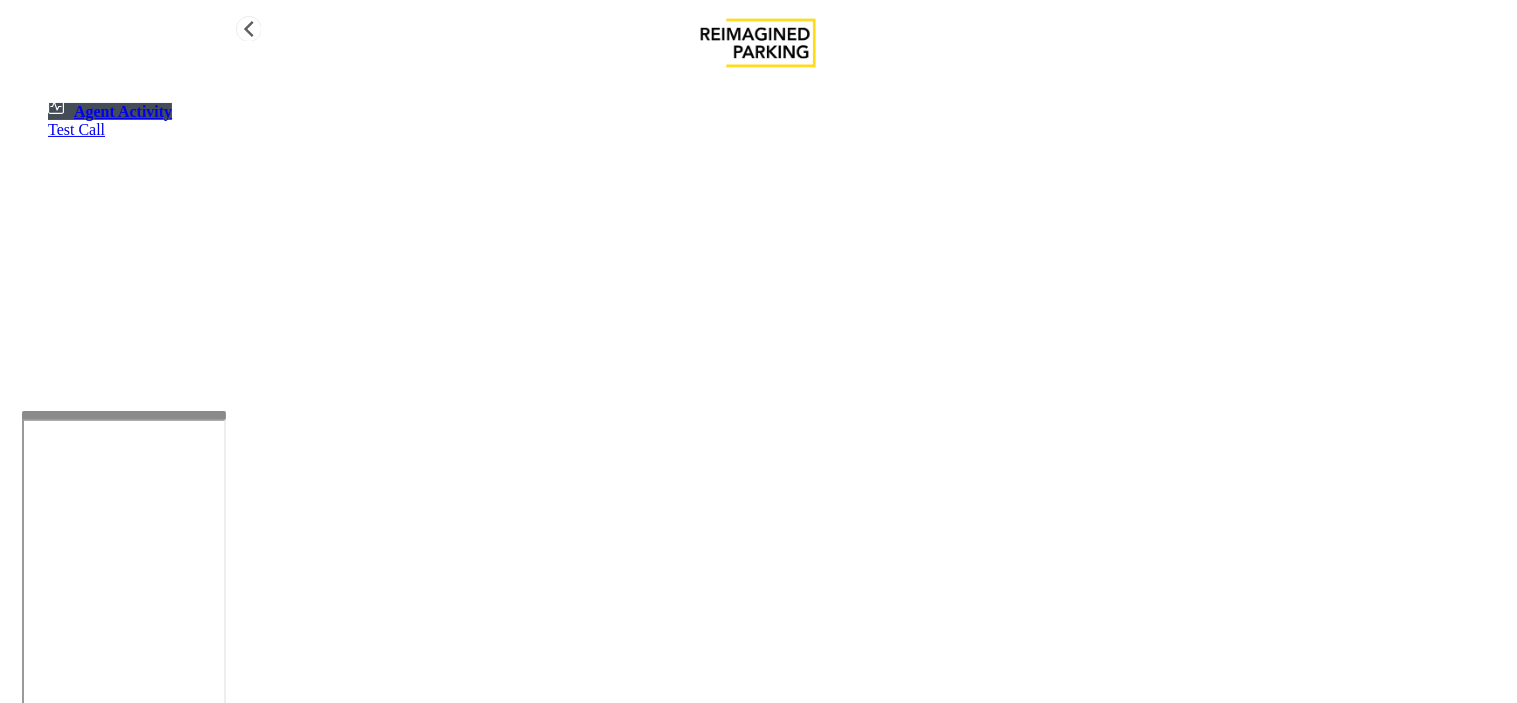 click on "Agent Activity Test Call" at bounding box center [758, 433] 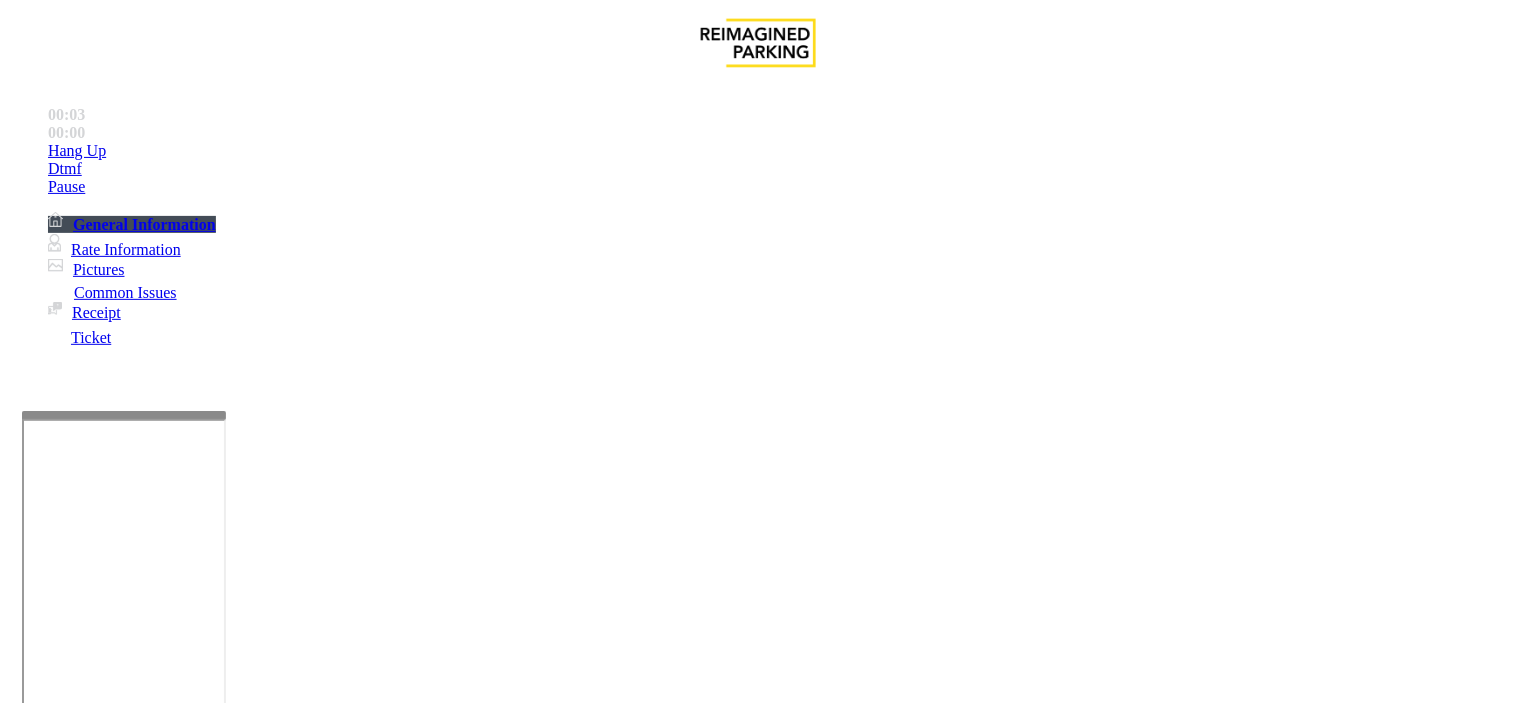 scroll, scrollTop: 111, scrollLeft: 0, axis: vertical 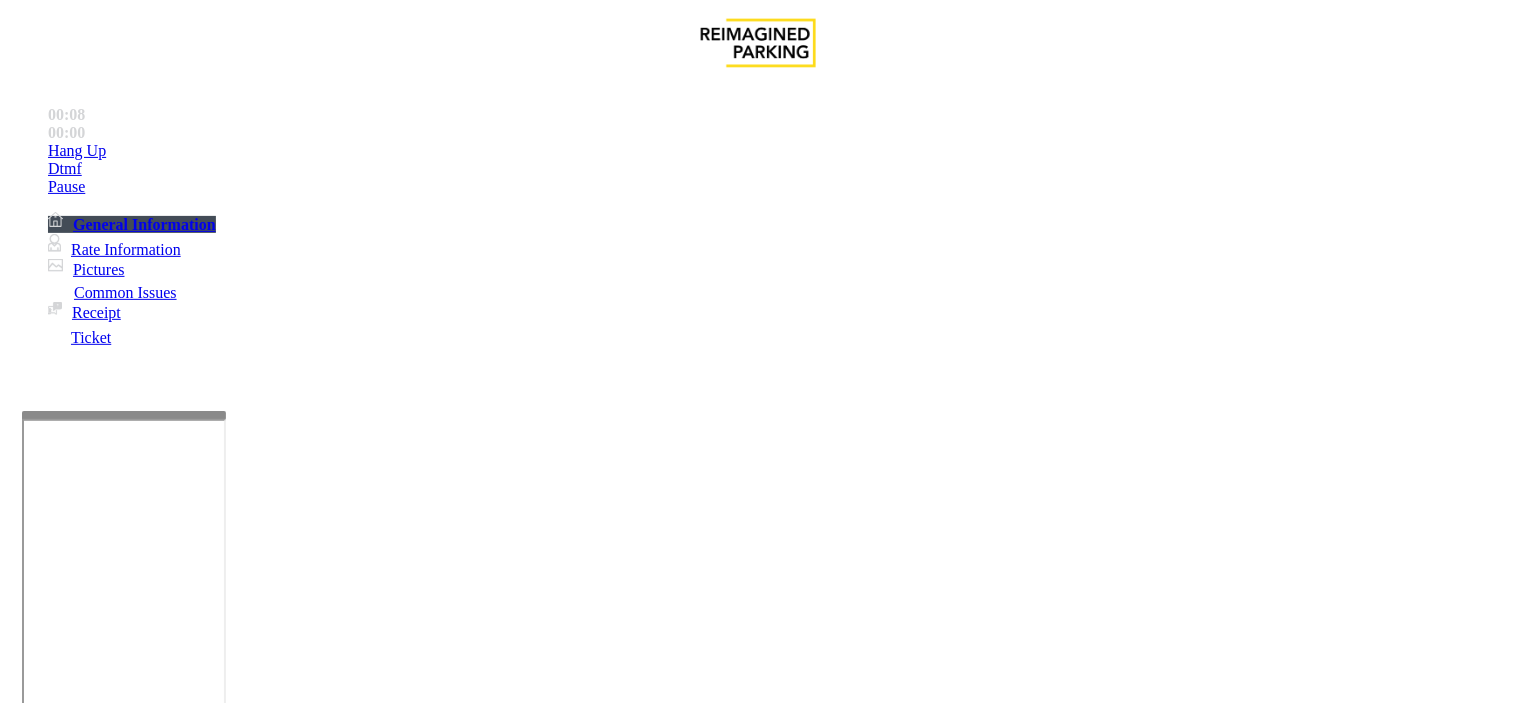 click on "Monthly Issue" at bounding box center [268, 1356] 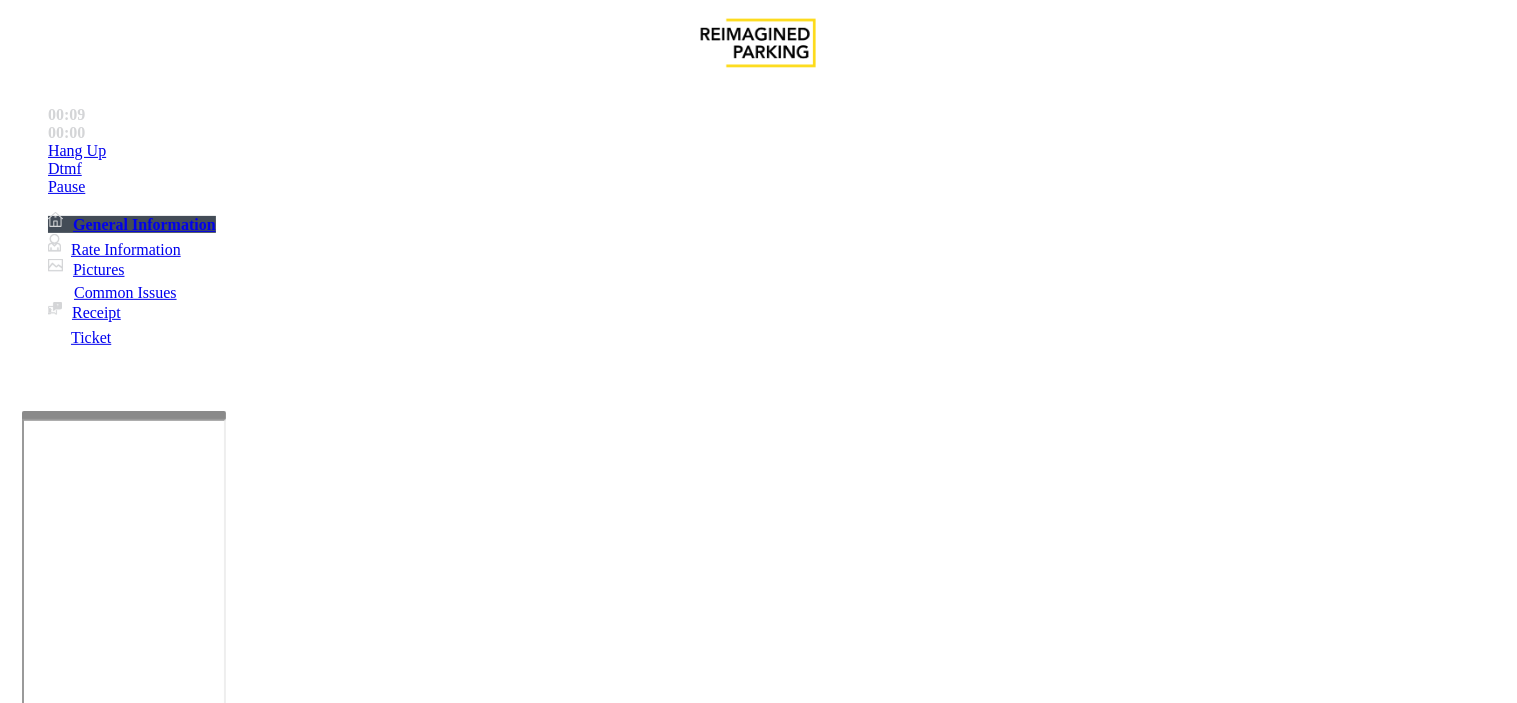 click on "Disabled Card" at bounding box center [78, 1356] 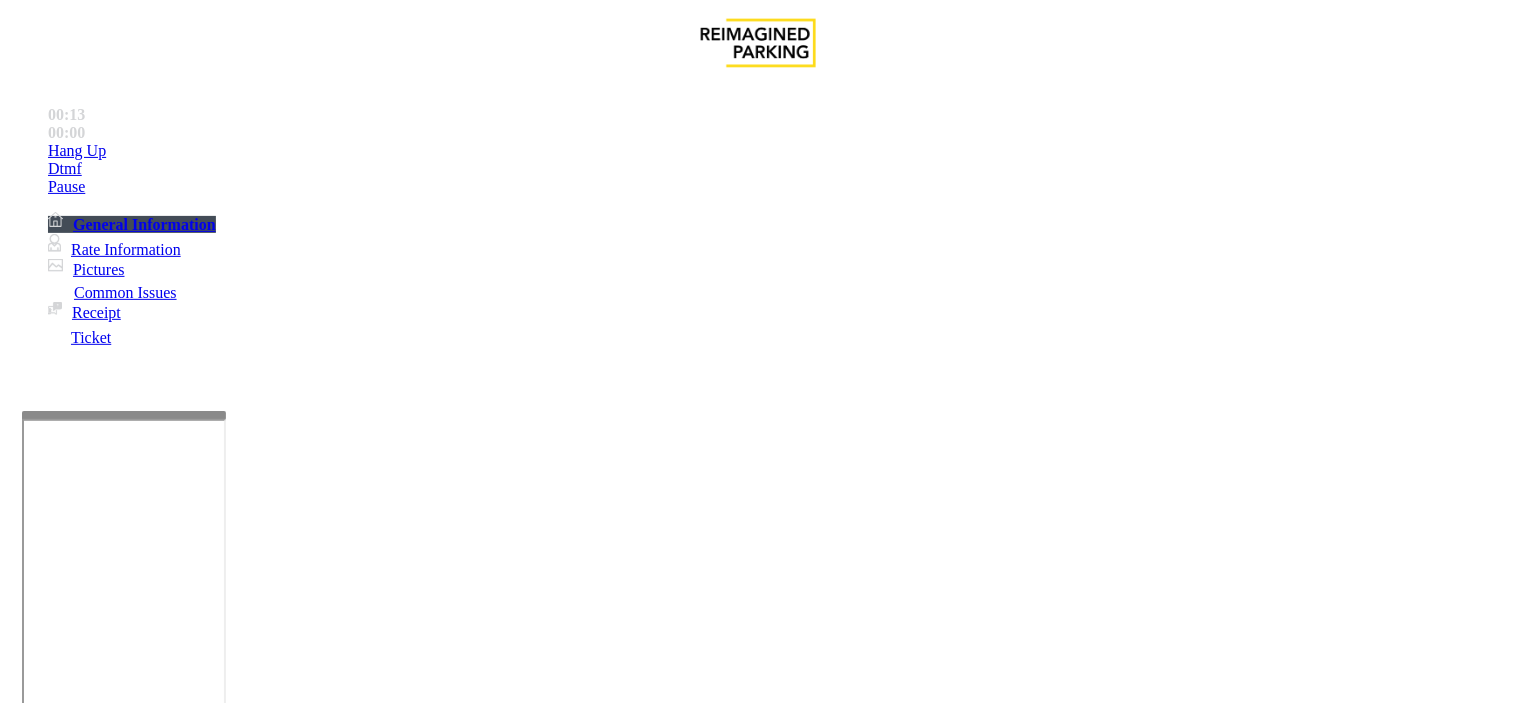 click on "Disabled Card" at bounding box center [758, 1341] 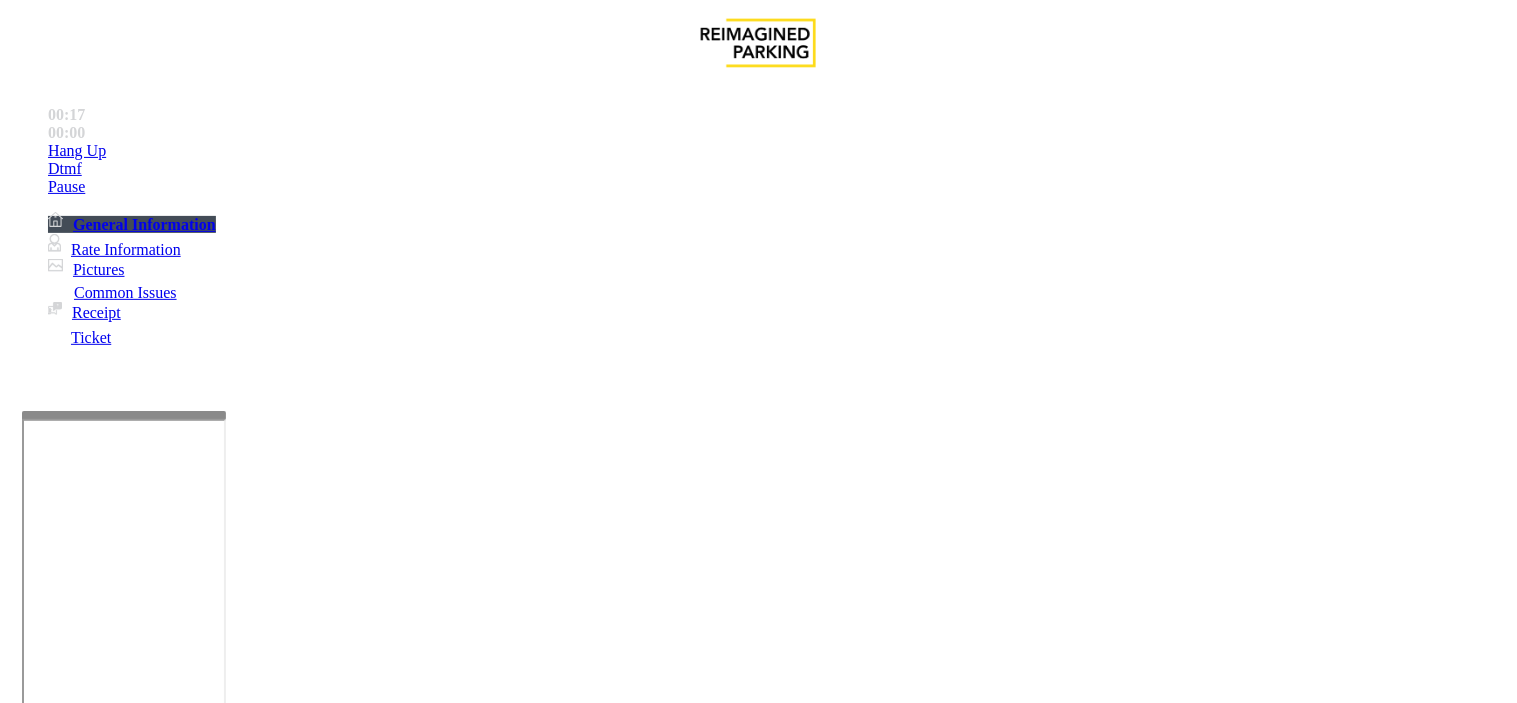 scroll, scrollTop: 333, scrollLeft: 0, axis: vertical 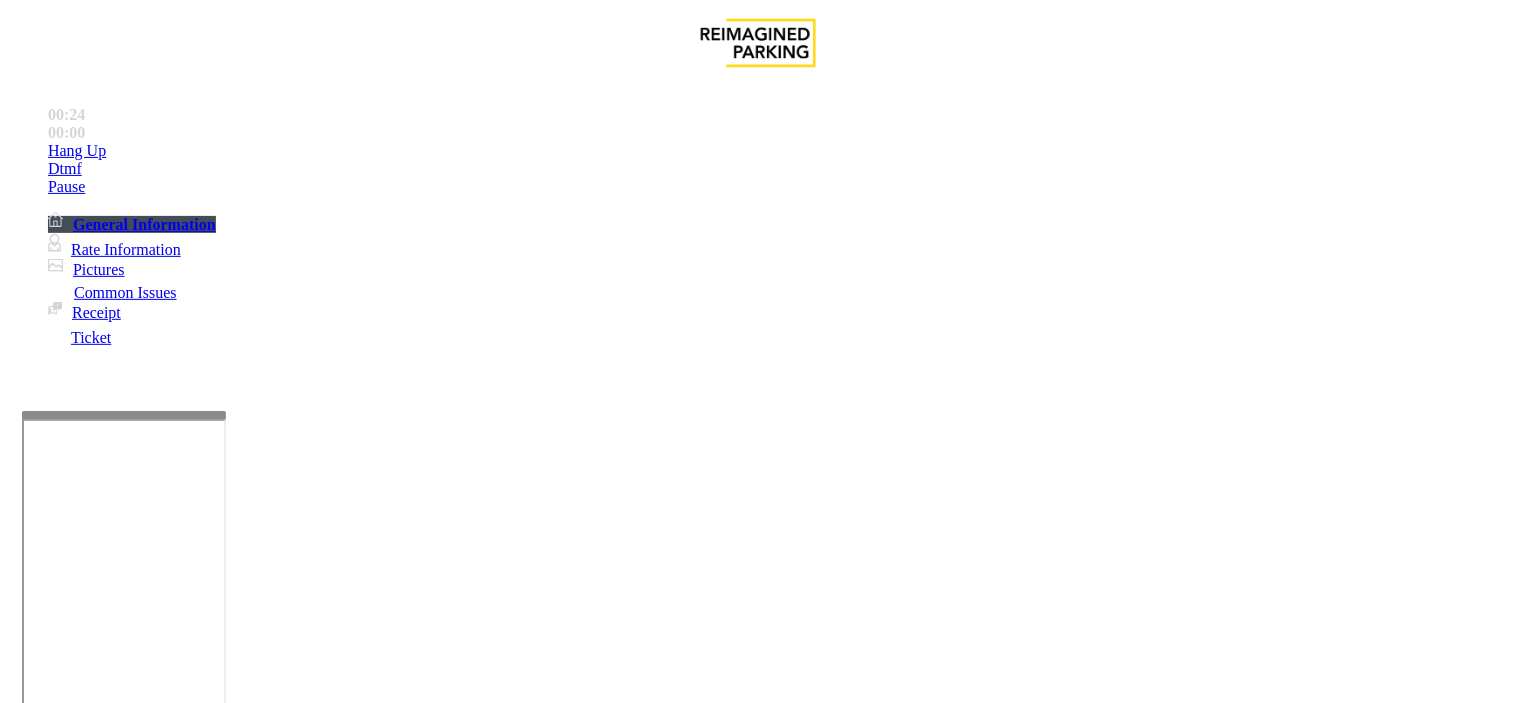 type on "**********" 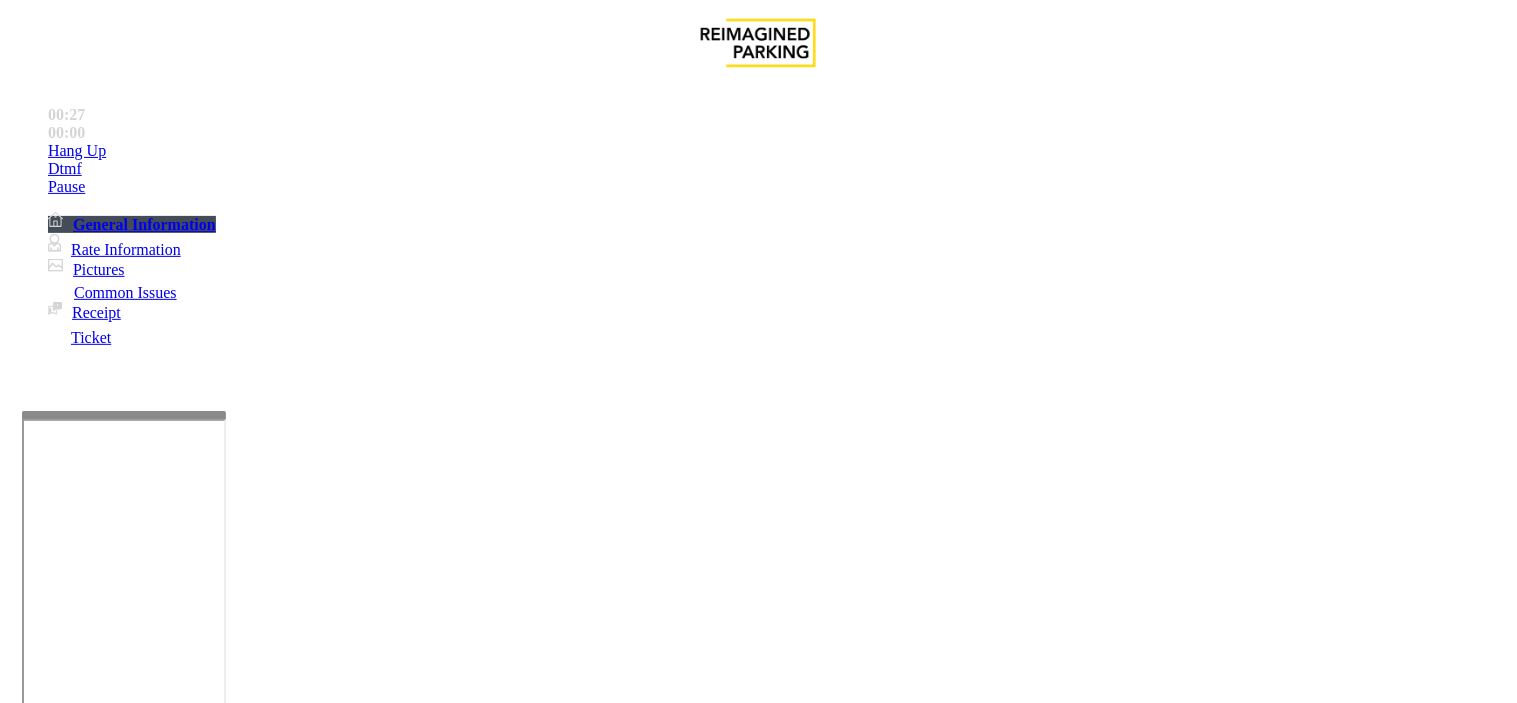click at bounding box center (96, 1378) 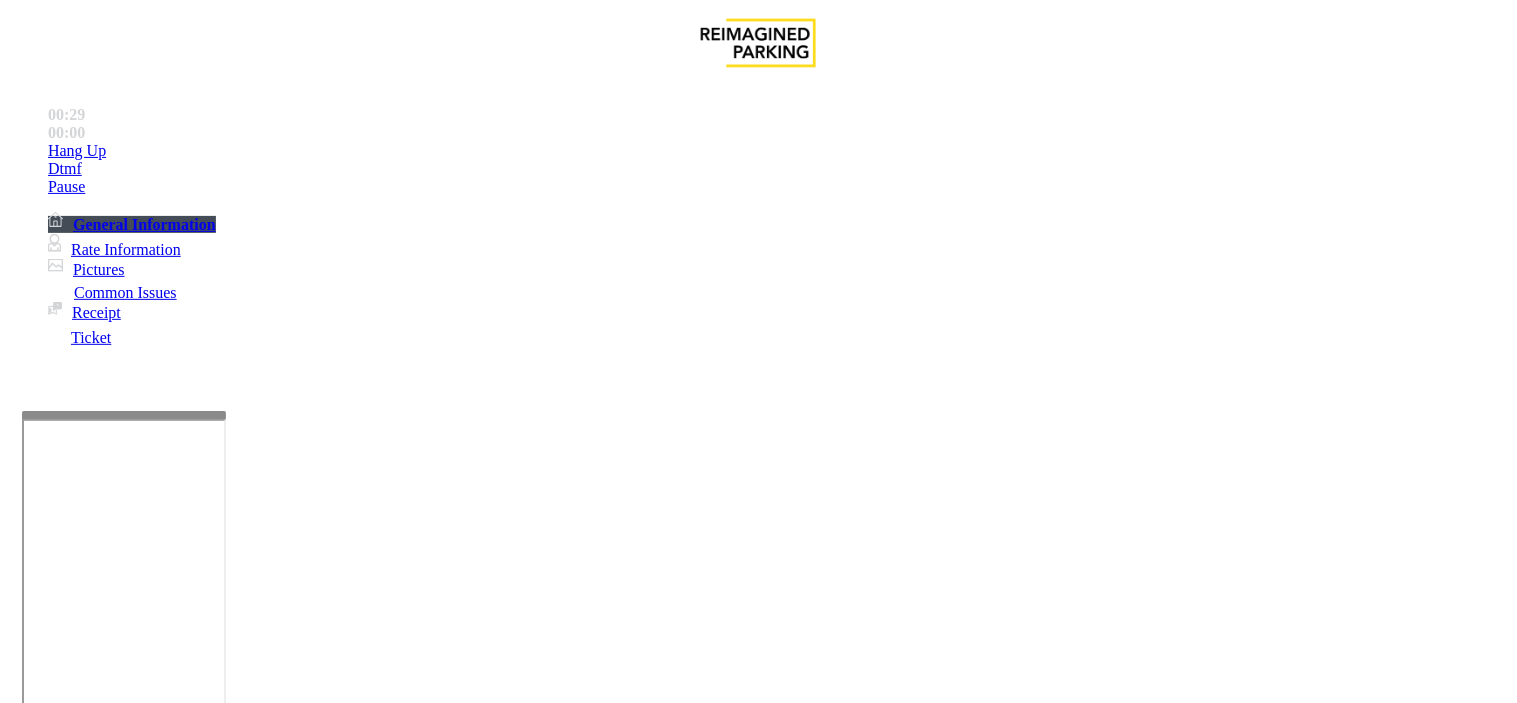 type on "**" 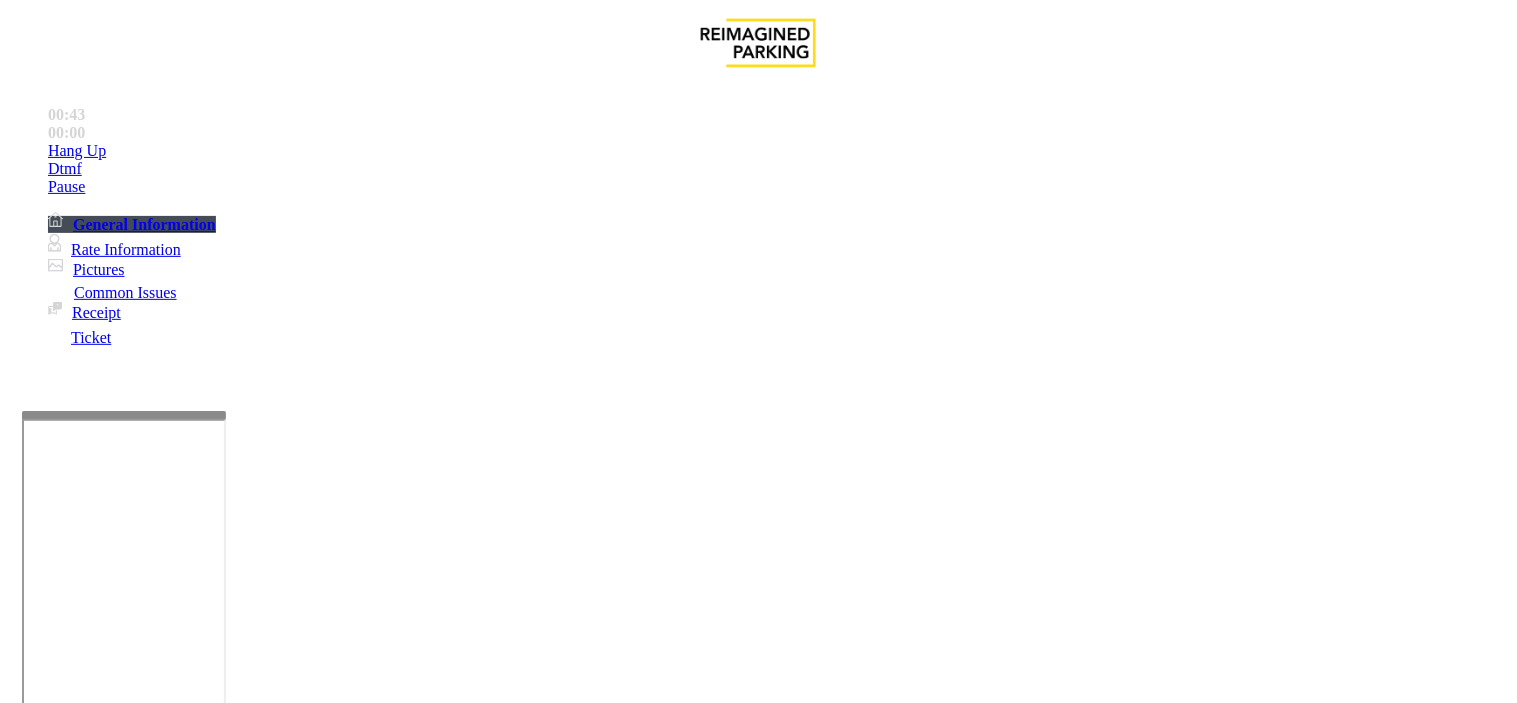 click on "Vend Gate" at bounding box center [69, 1751] 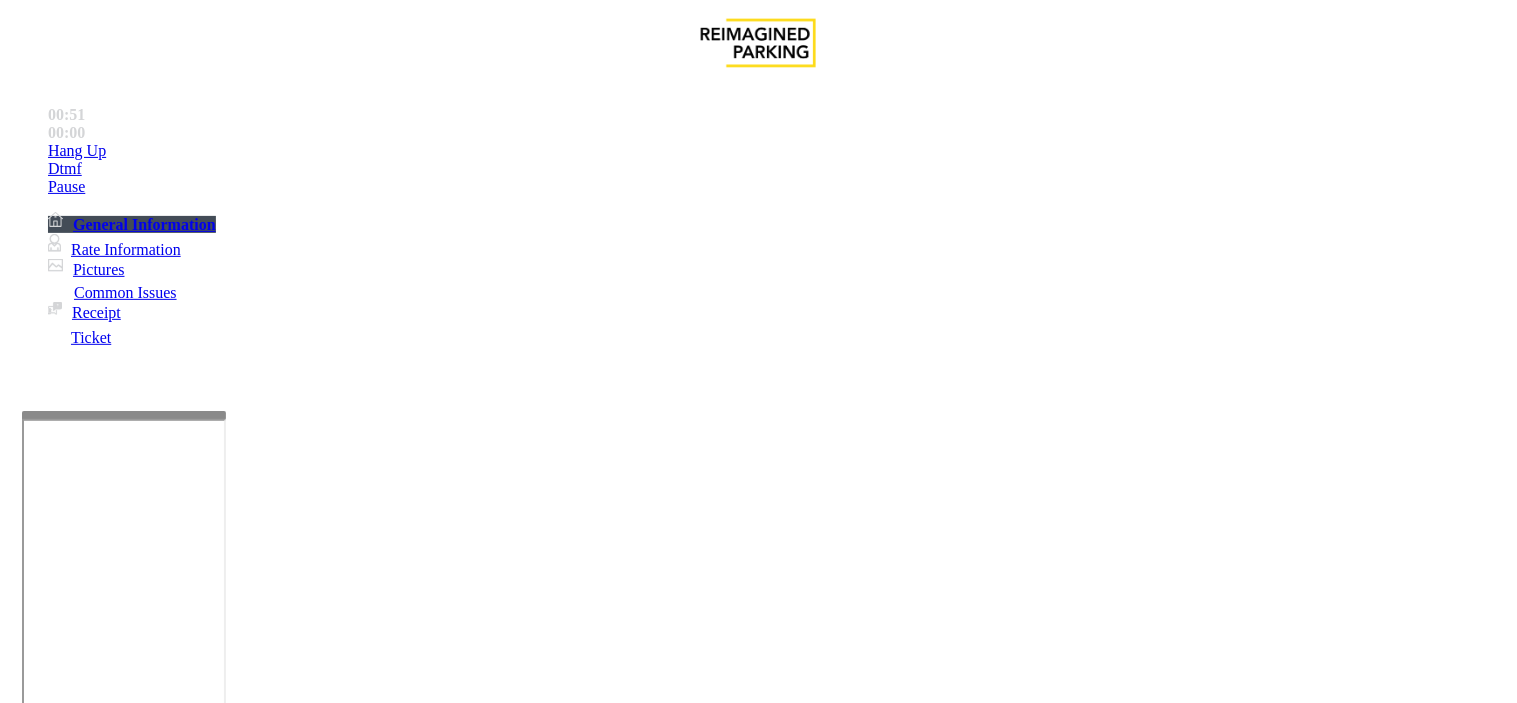 type on "**********" 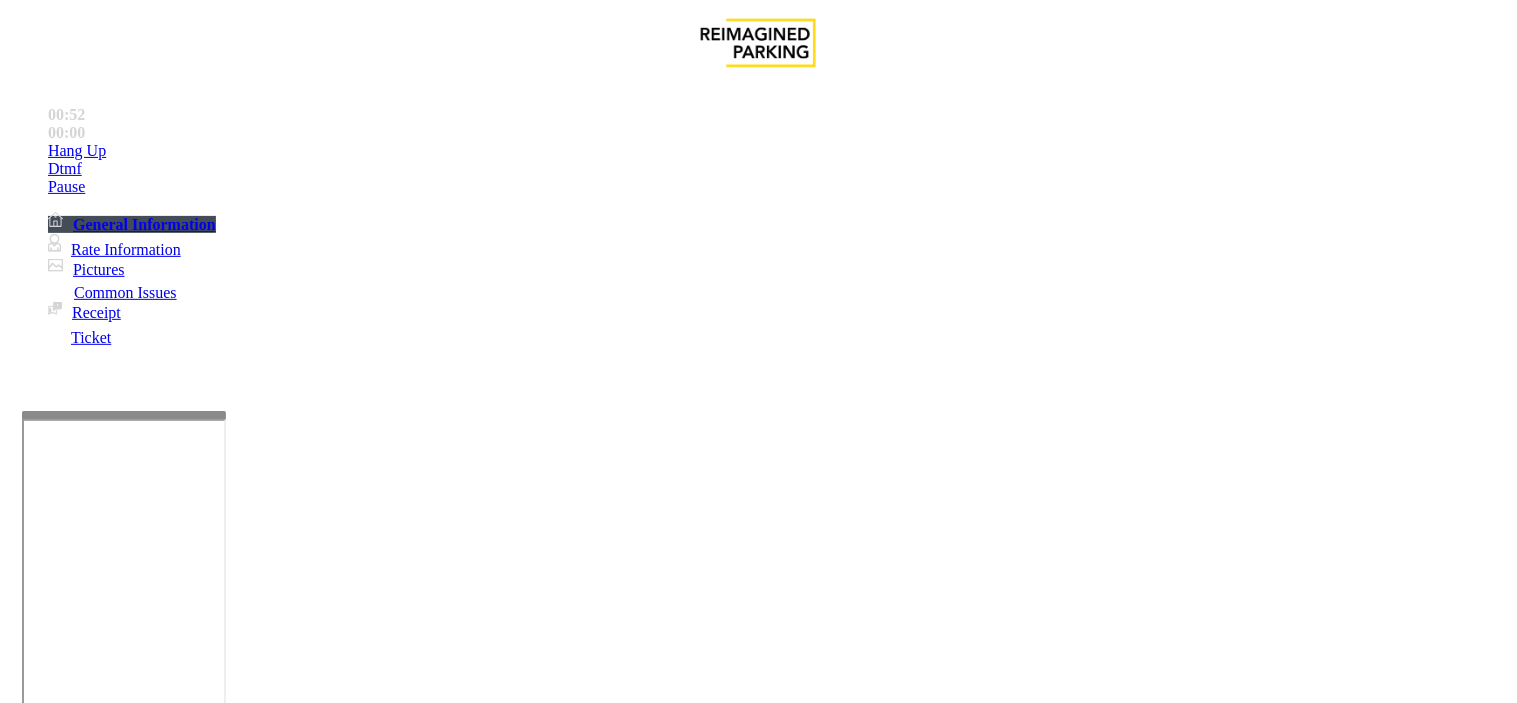 paste on "**********" 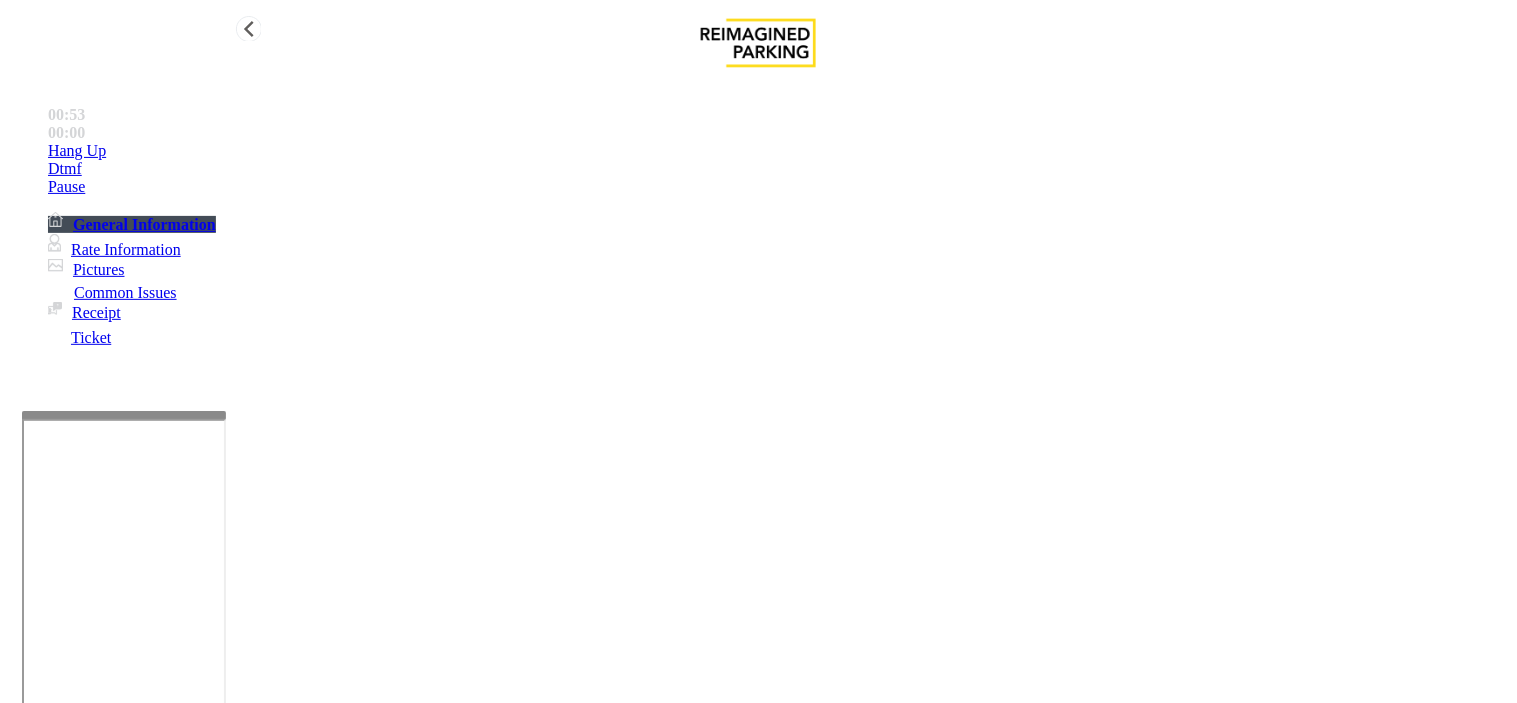 type on "**********" 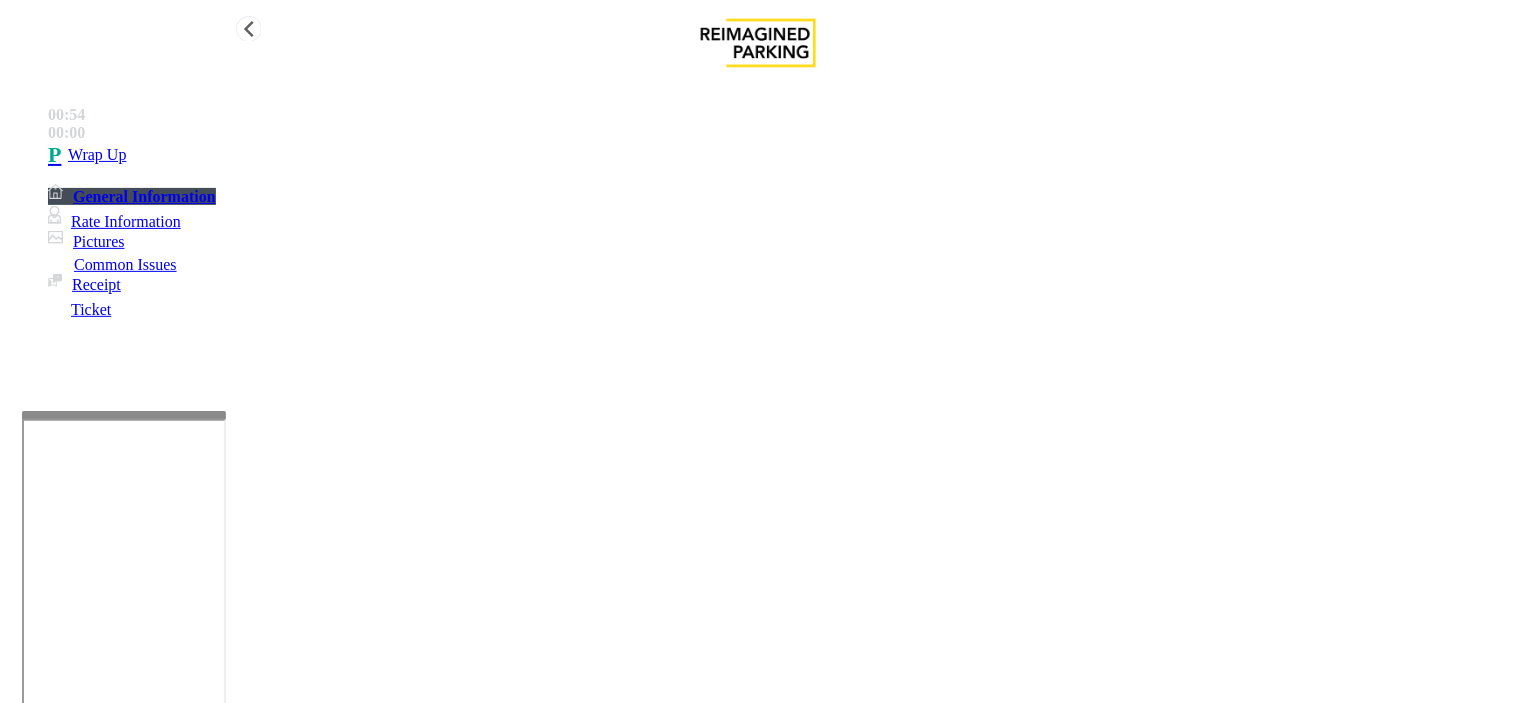 click on "Wrap Up" at bounding box center (778, 155) 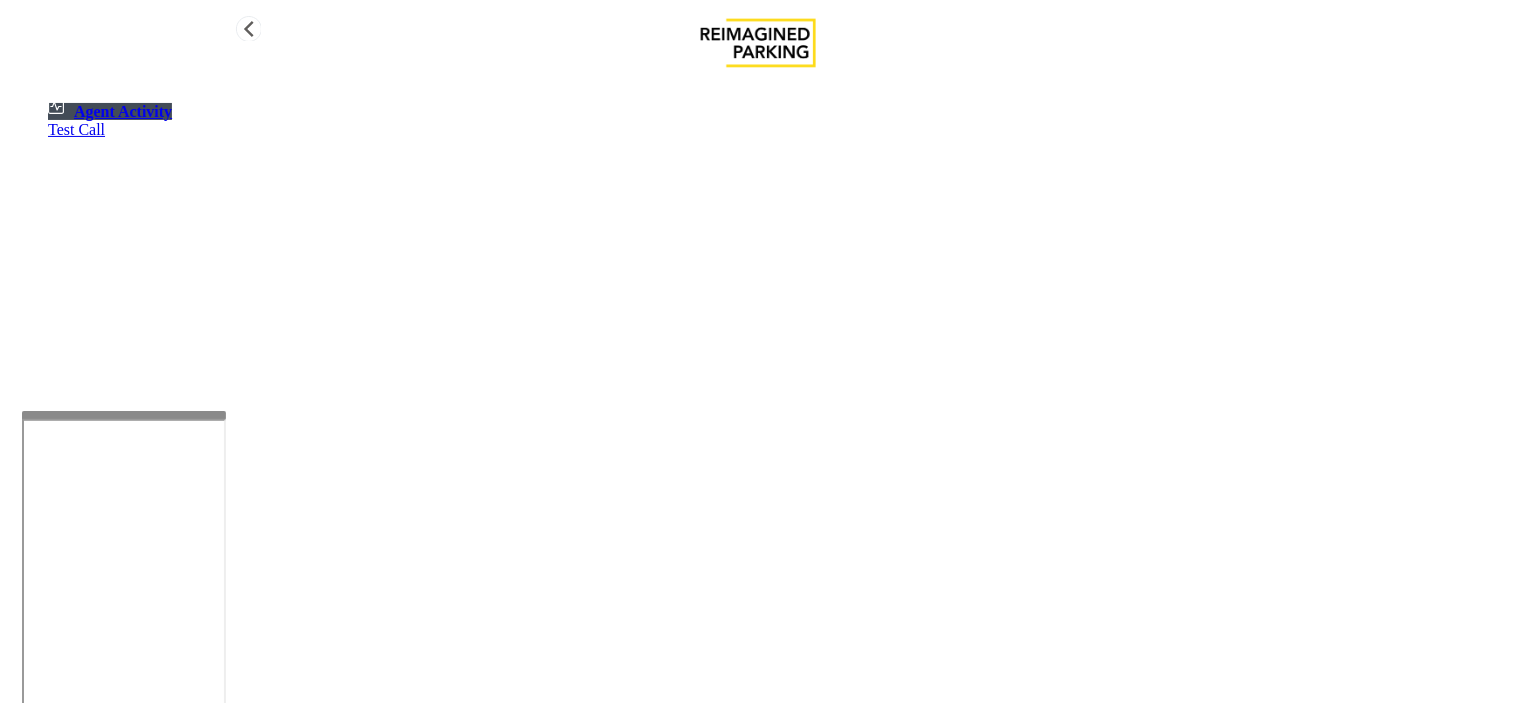 click on "Agent Activity Test Call" at bounding box center (758, 433) 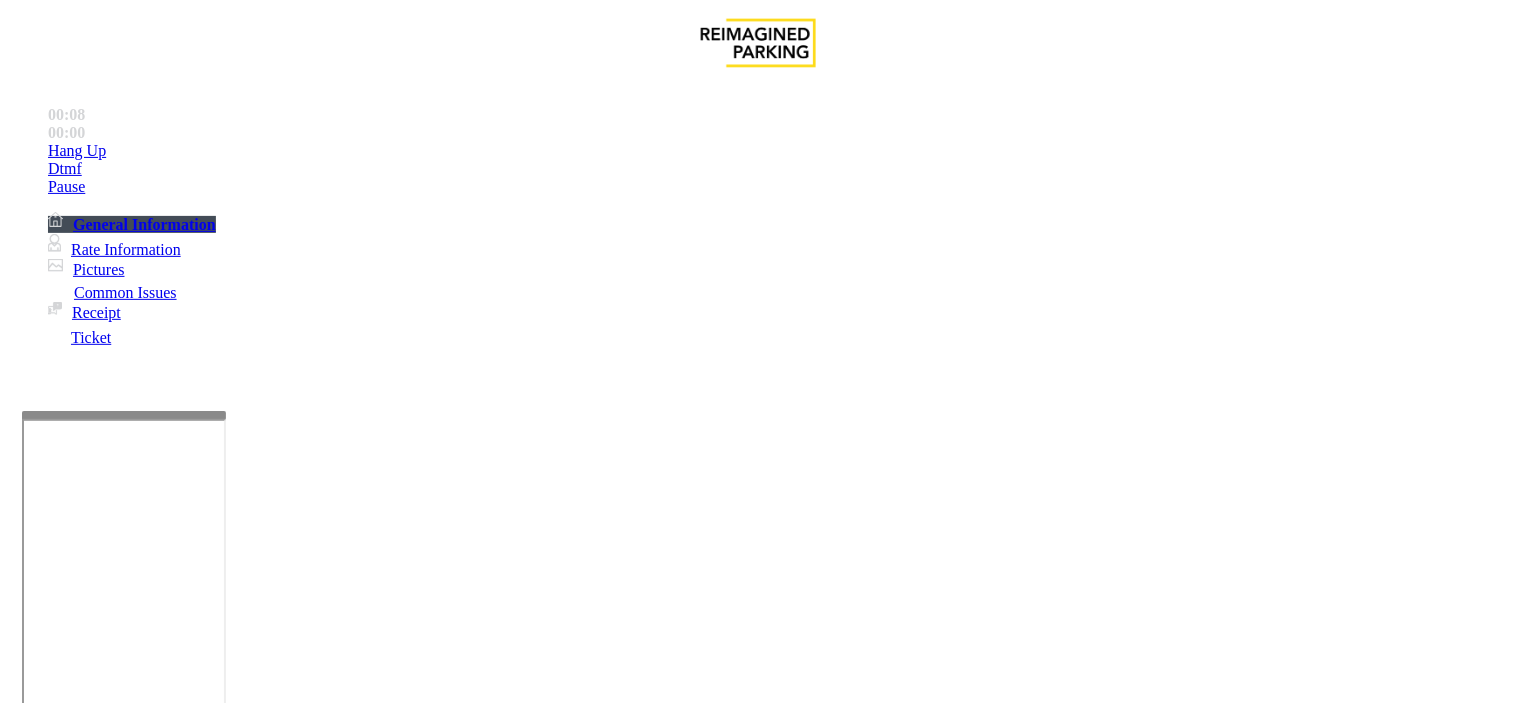 scroll, scrollTop: 777, scrollLeft: 0, axis: vertical 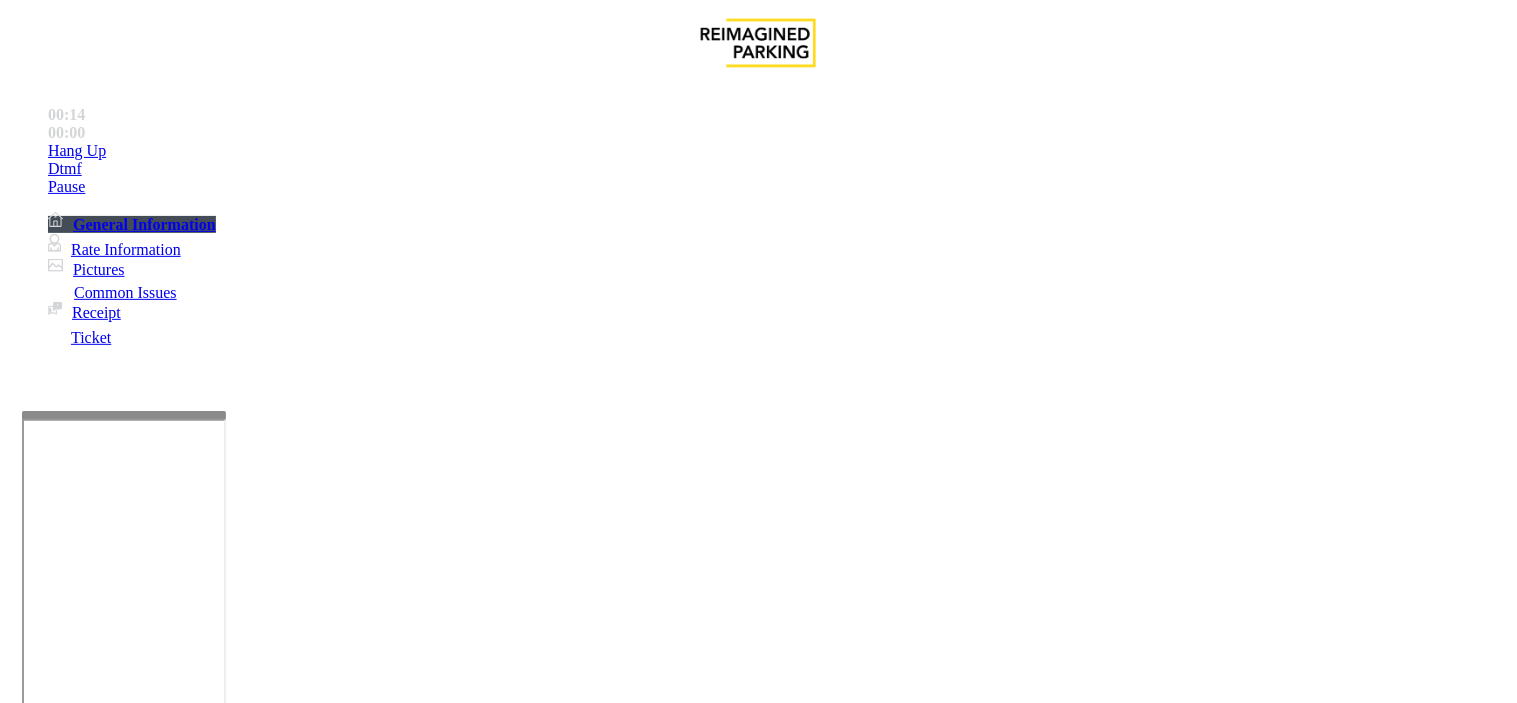 drag, startPoint x: 760, startPoint y: 495, endPoint x: 833, endPoint y: 573, distance: 106.83164 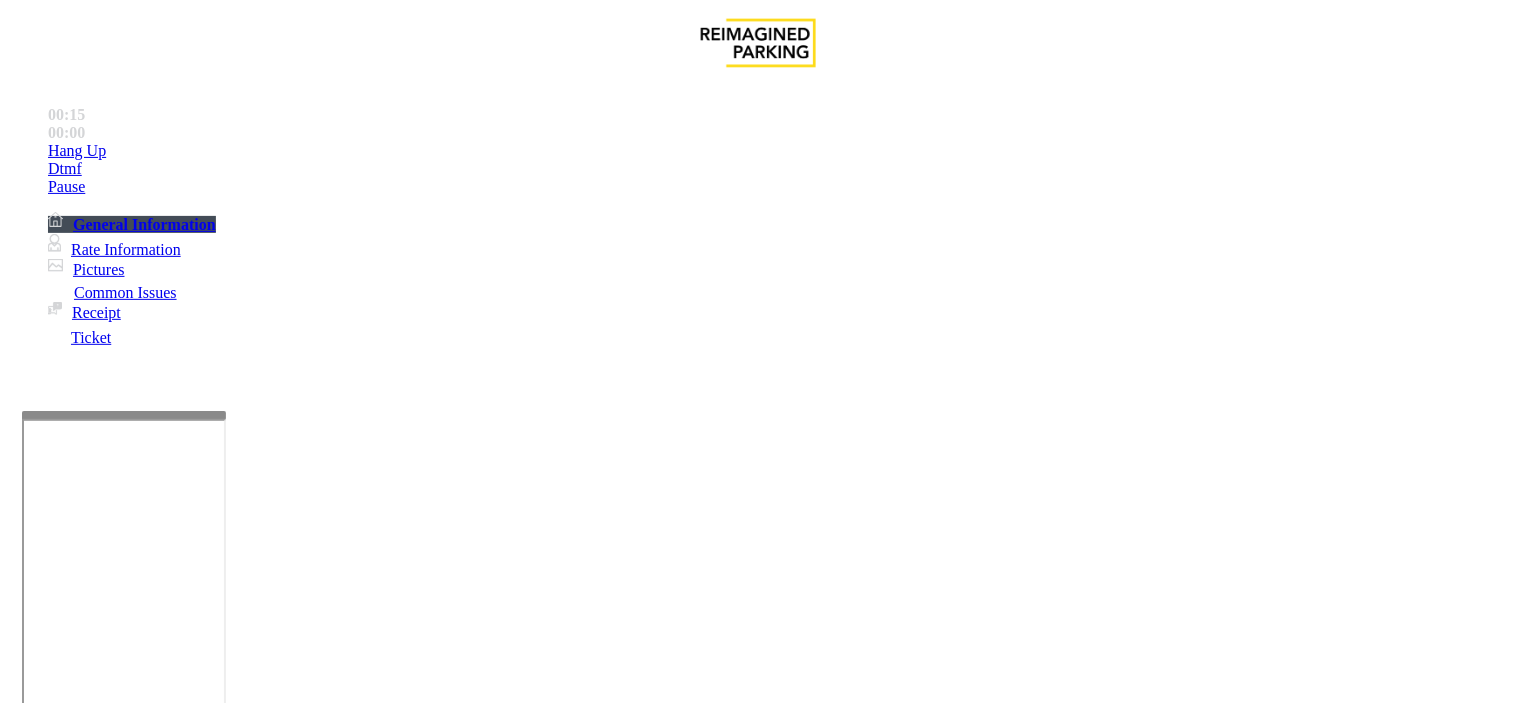 click on "Validation Issue" at bounding box center [371, 1356] 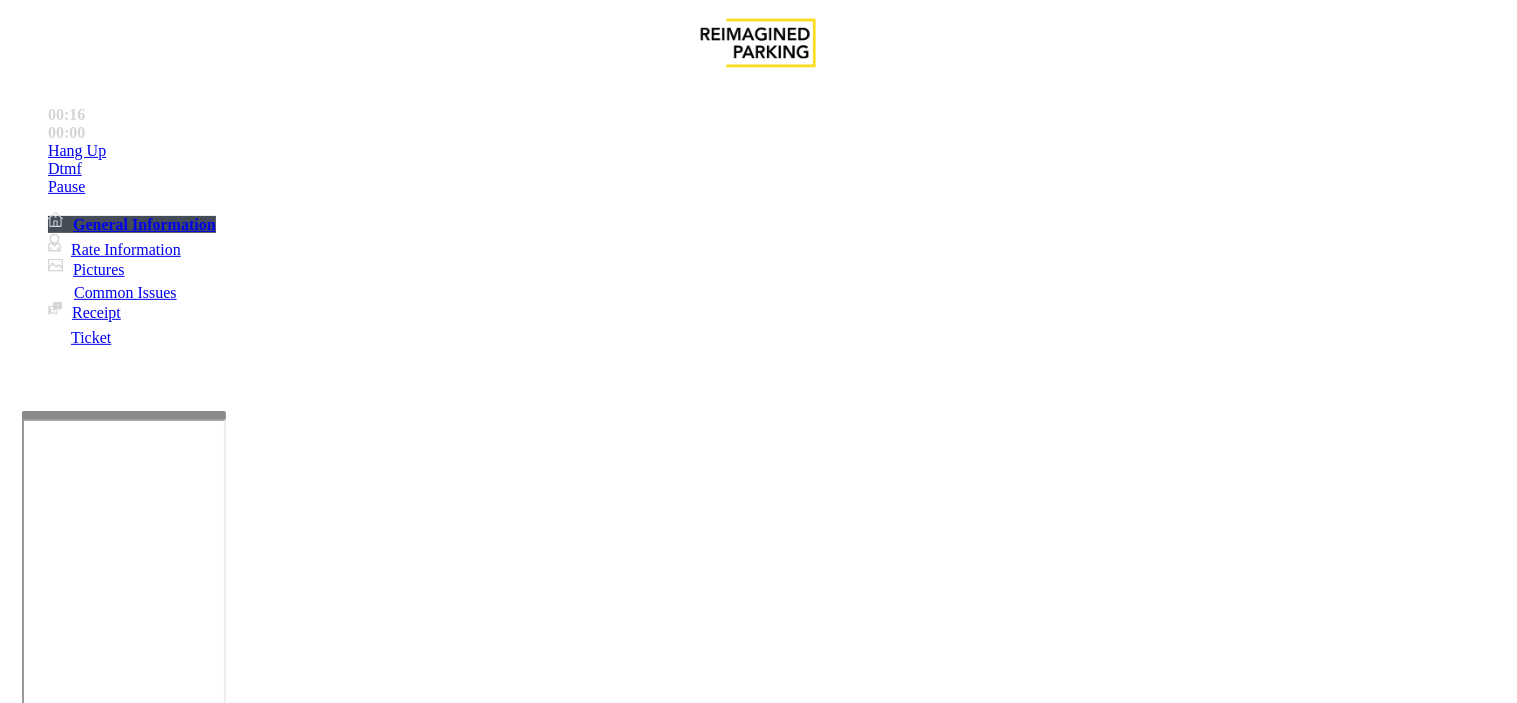 paste on "**********" 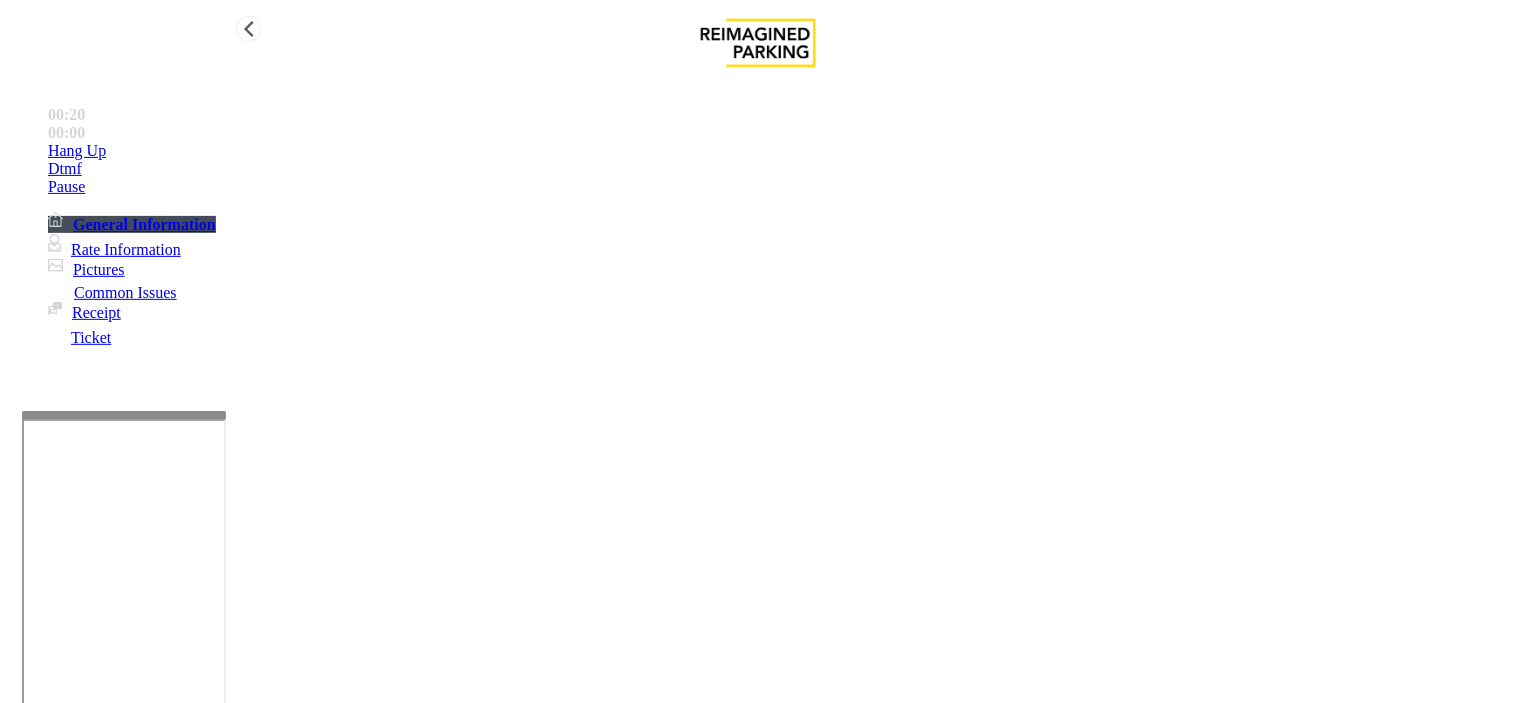 click on "Hang Up" at bounding box center (77, 151) 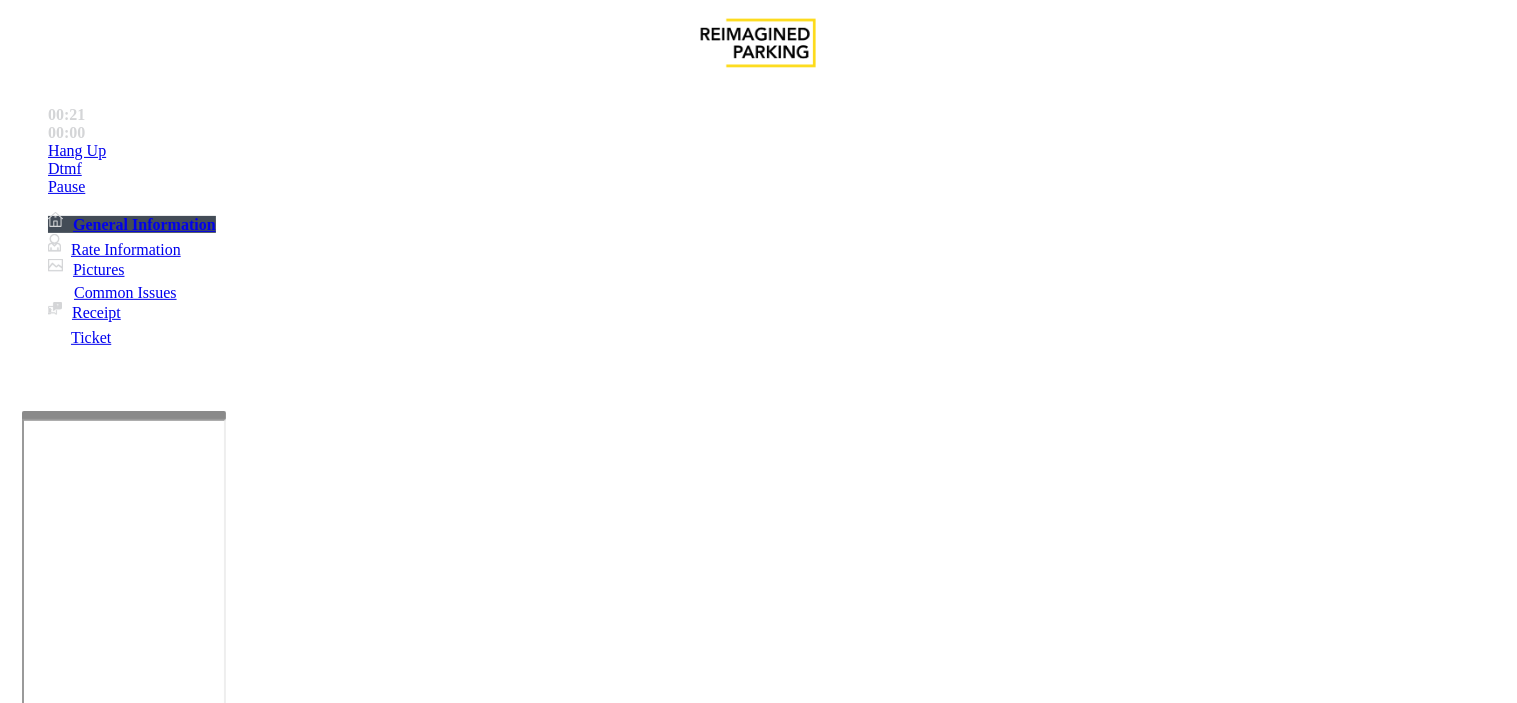 click at bounding box center (246, 1702) 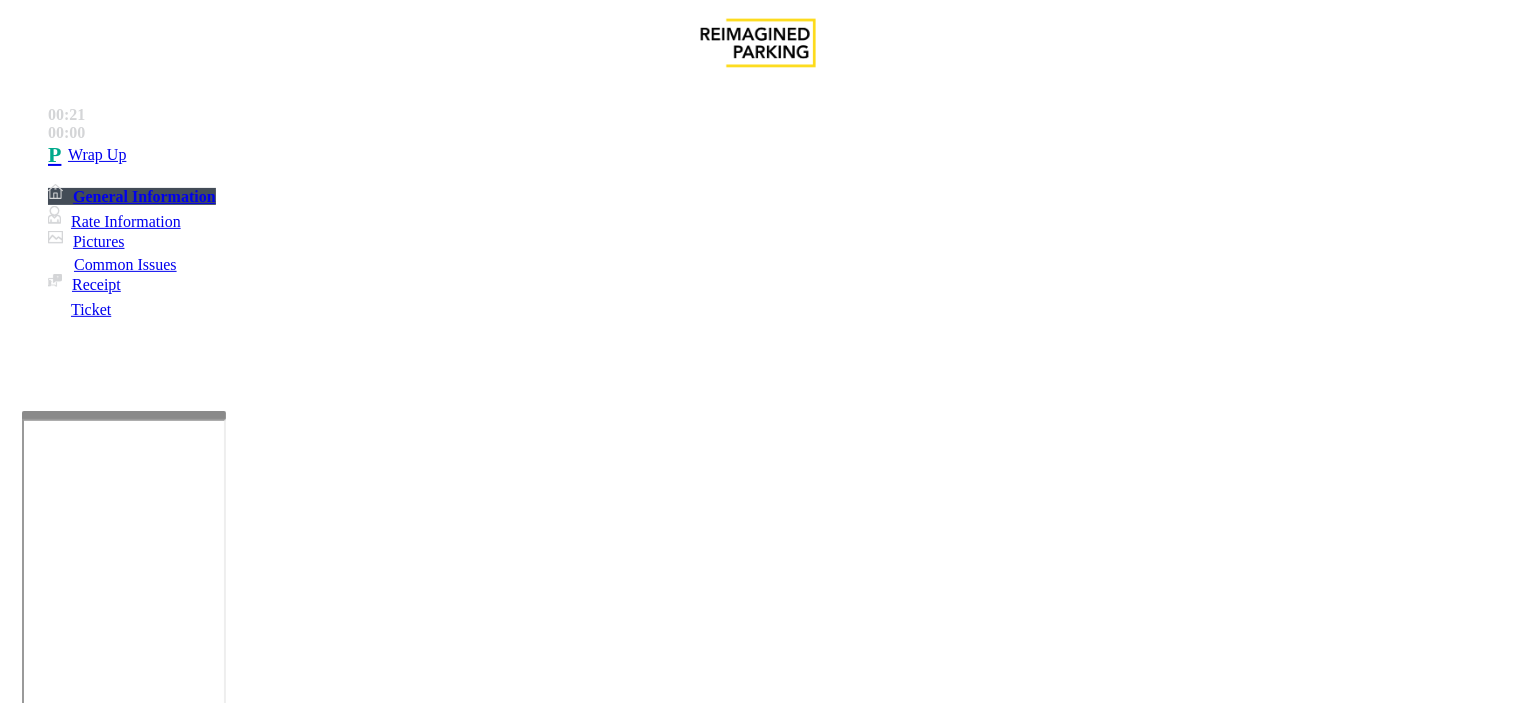 click at bounding box center (246, 1702) 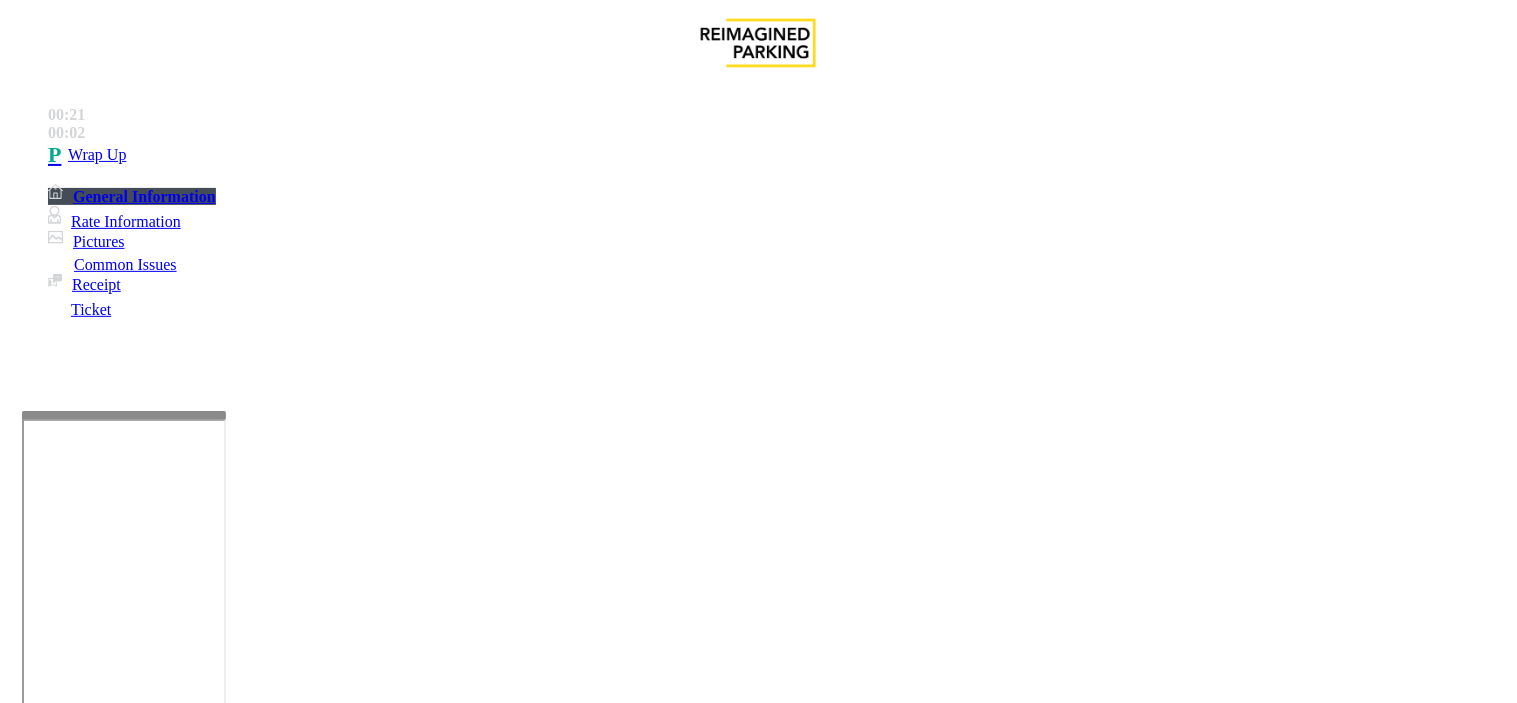 click on "Validation Error" at bounding box center [758, 1341] 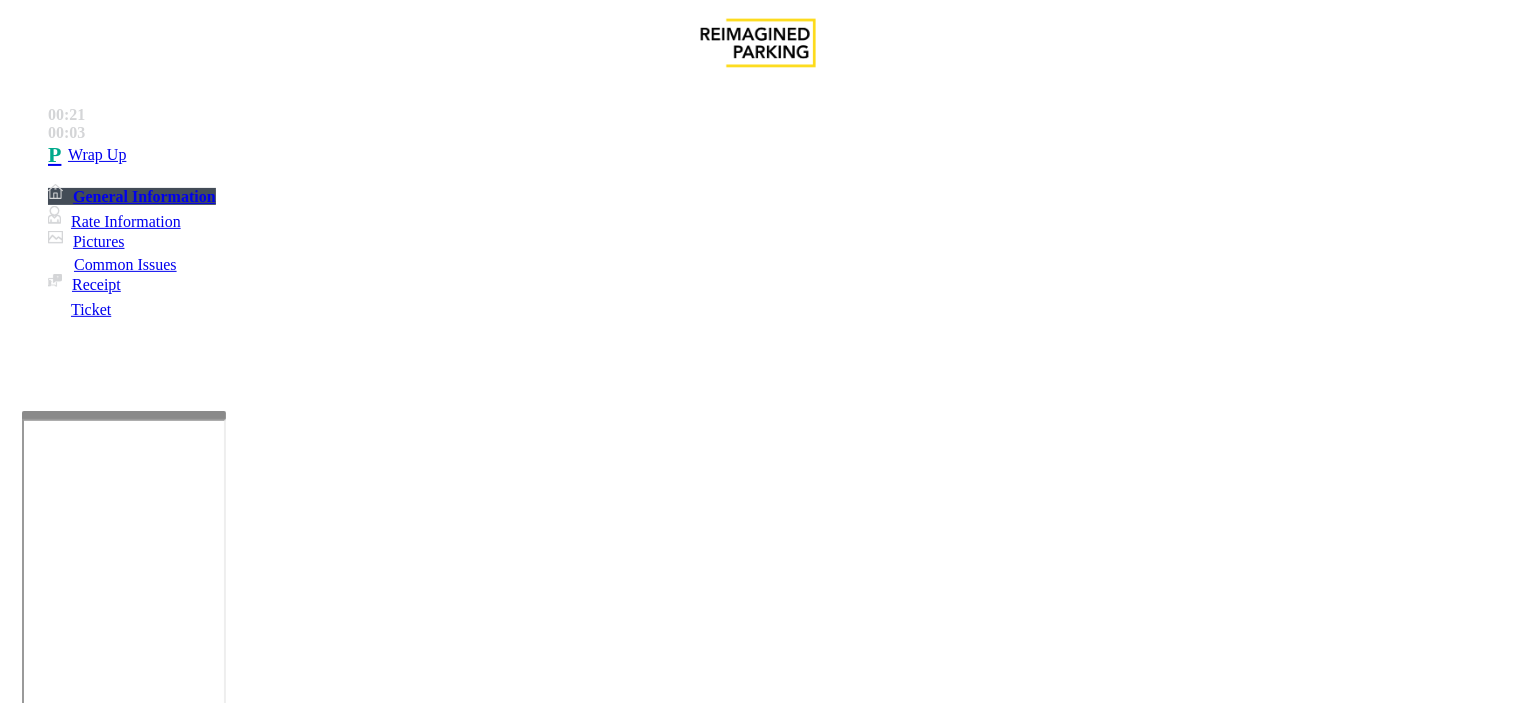 click at bounding box center [246, 1702] 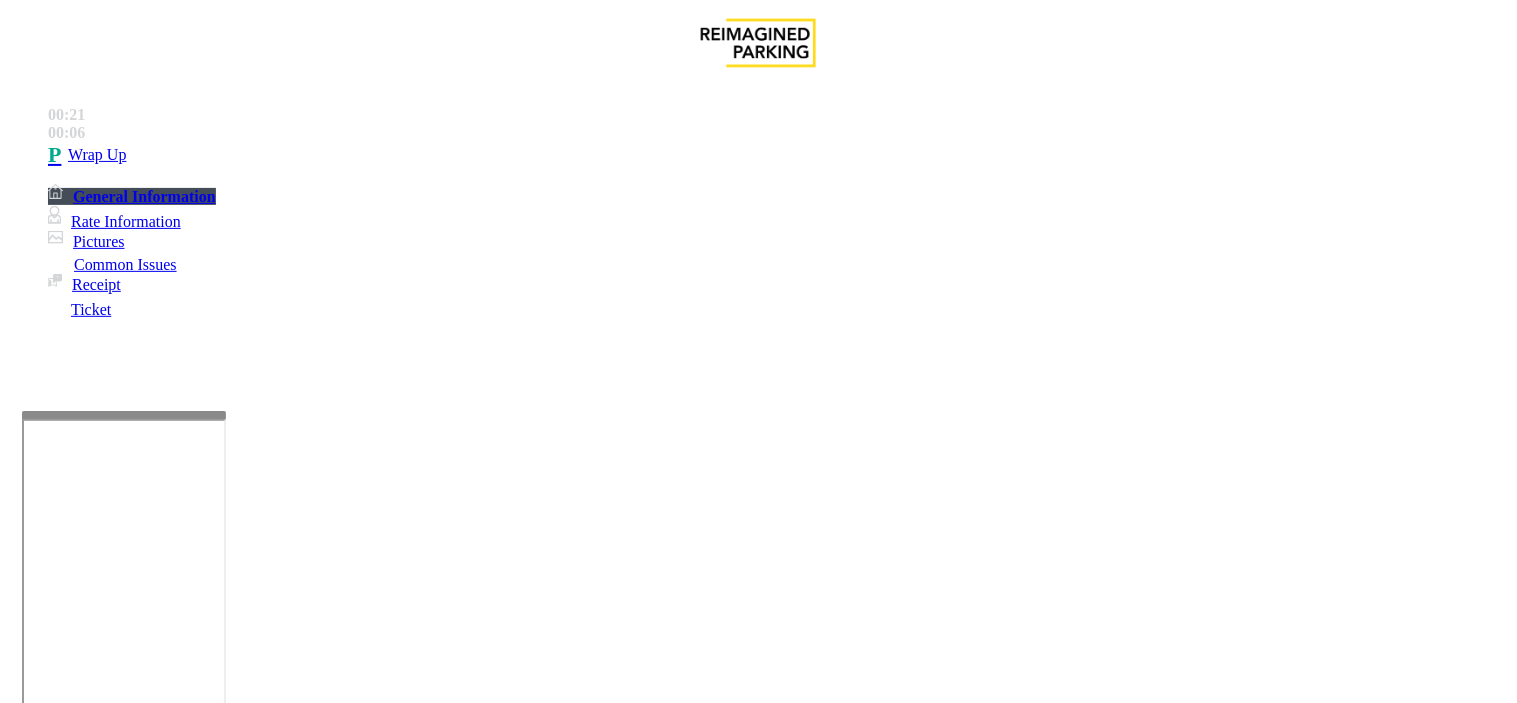 scroll, scrollTop: 21, scrollLeft: 0, axis: vertical 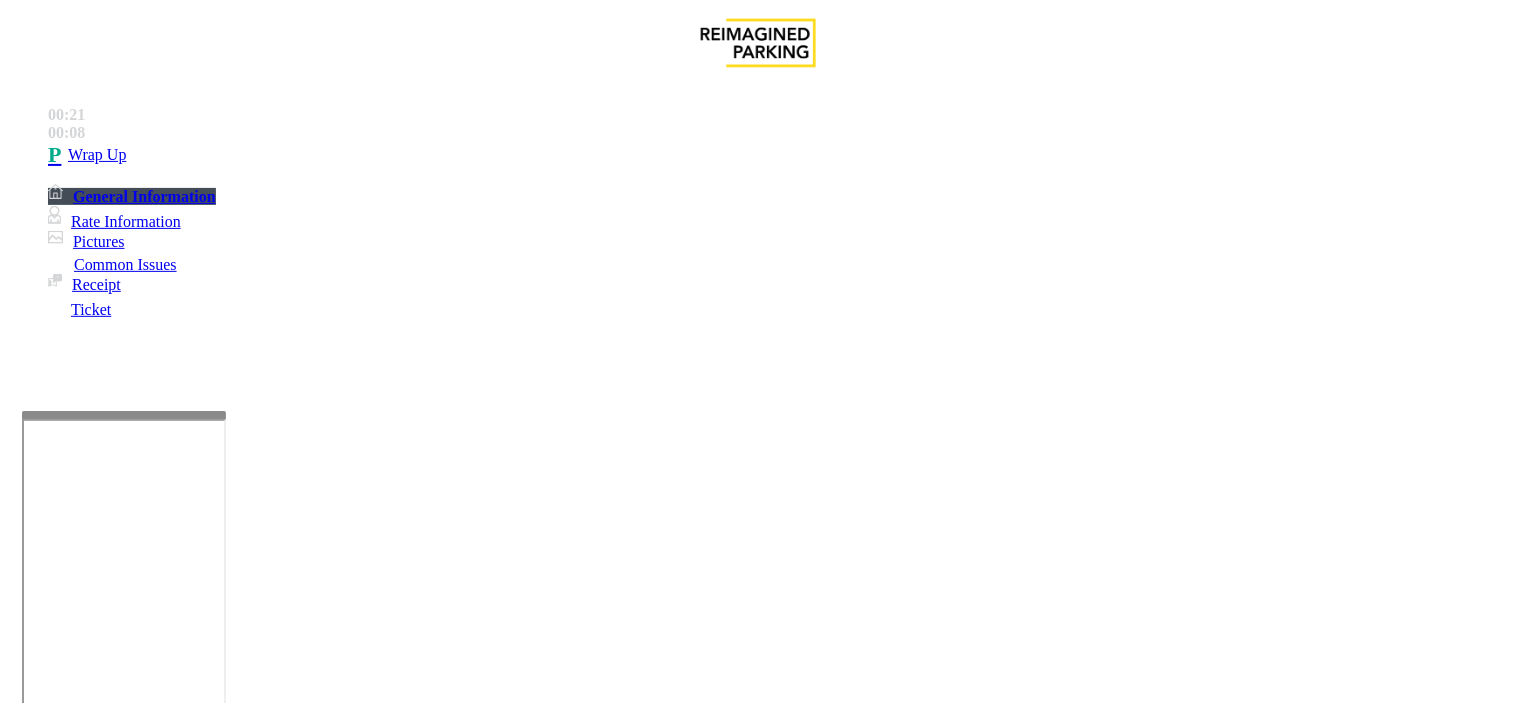 click at bounding box center [246, 1702] 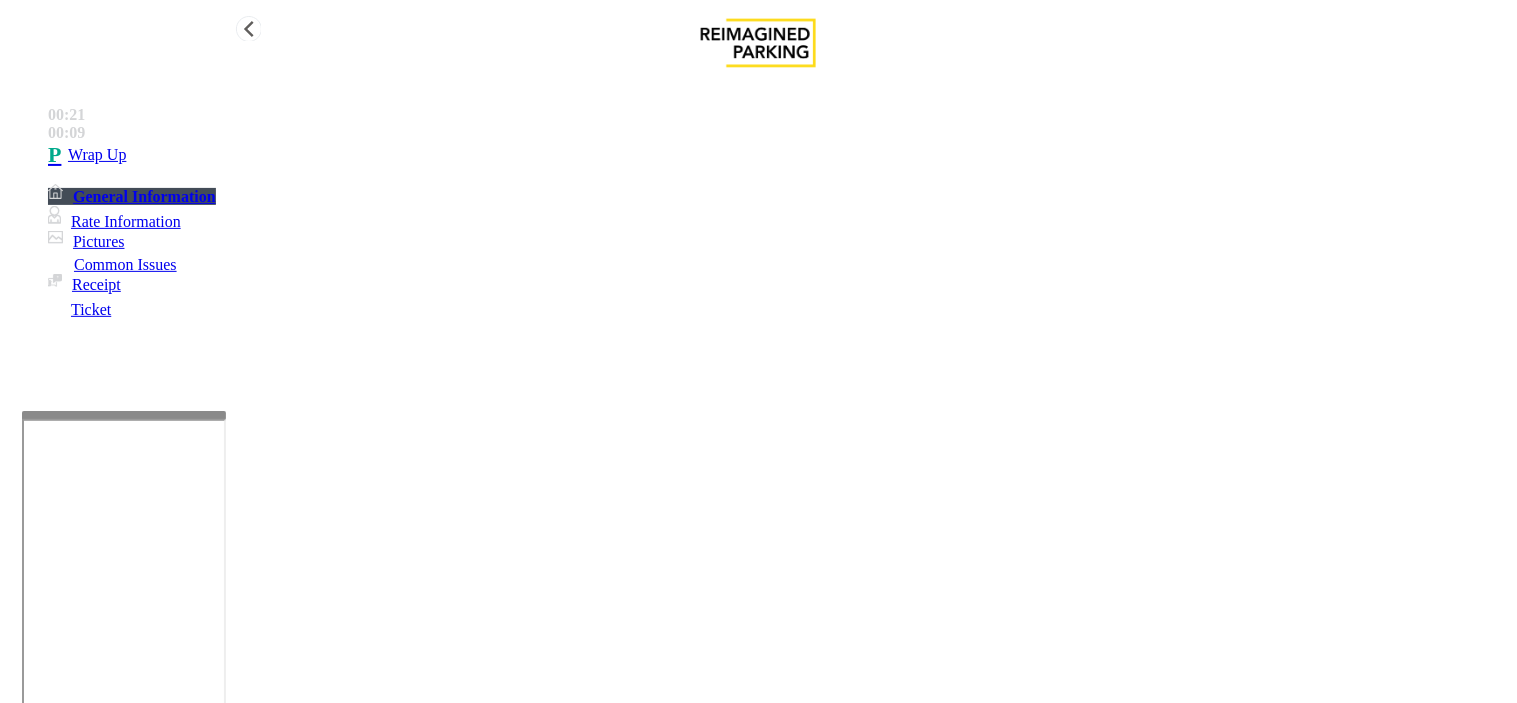 type on "**********" 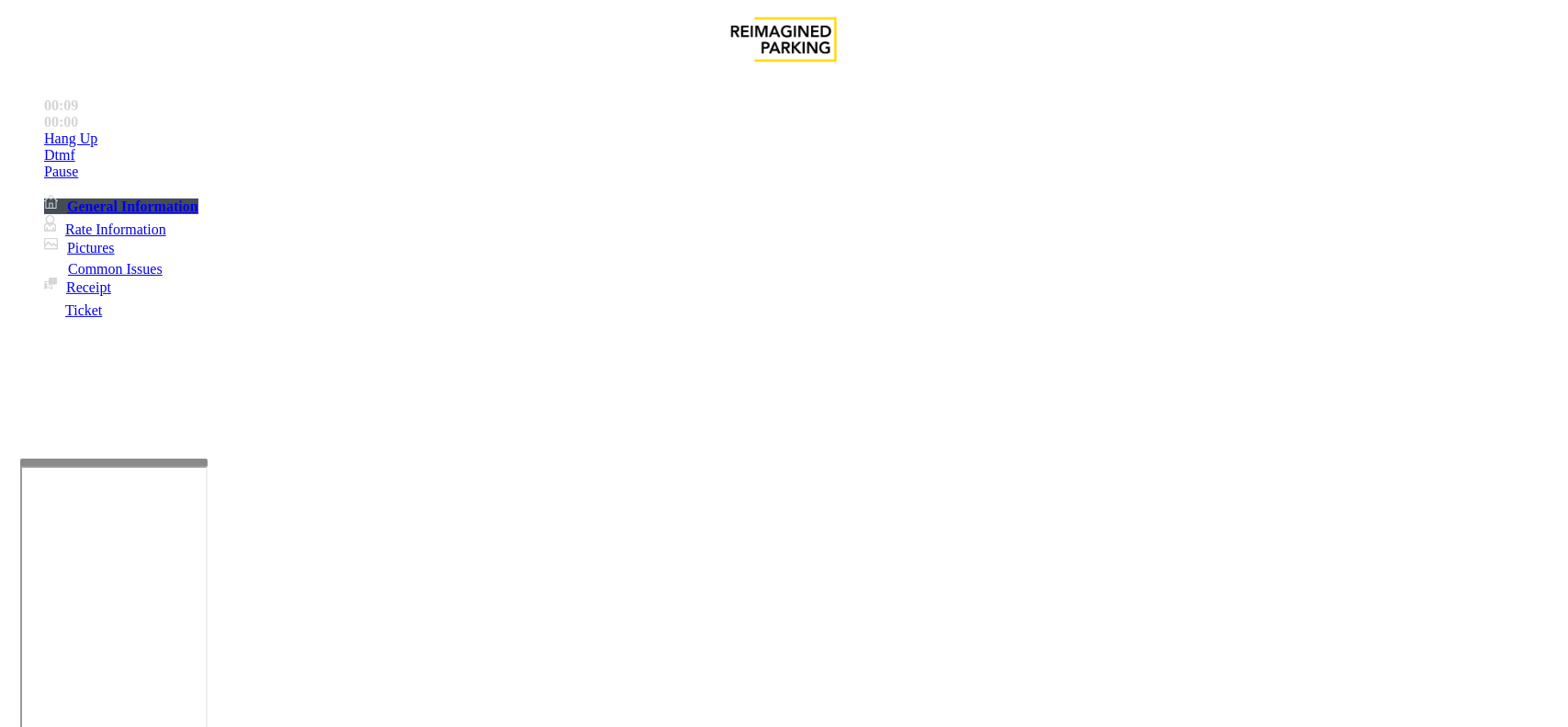 click on "Validation Issue" at bounding box center [341, 1327] 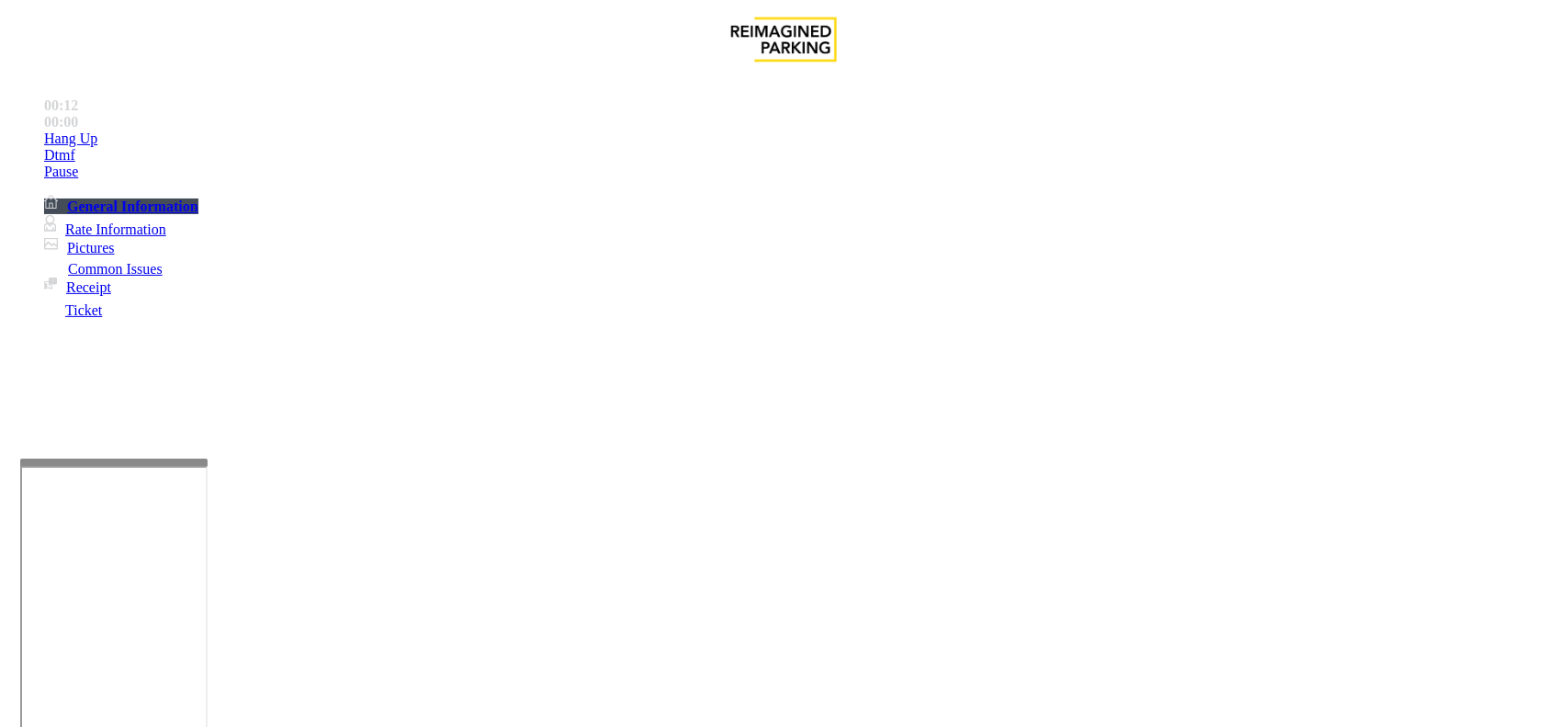 paste on "**********" 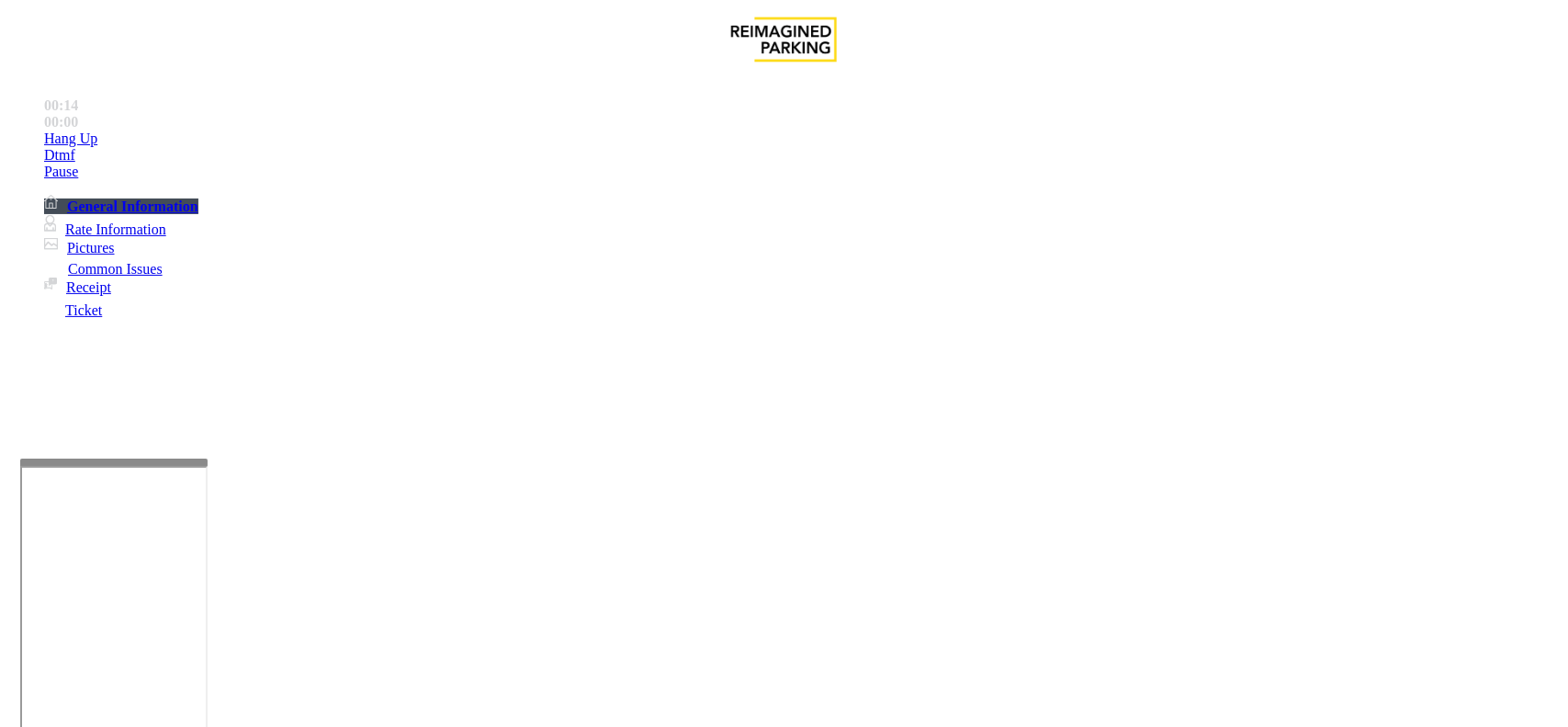 click on "Validation Error" at bounding box center [784, 1313] 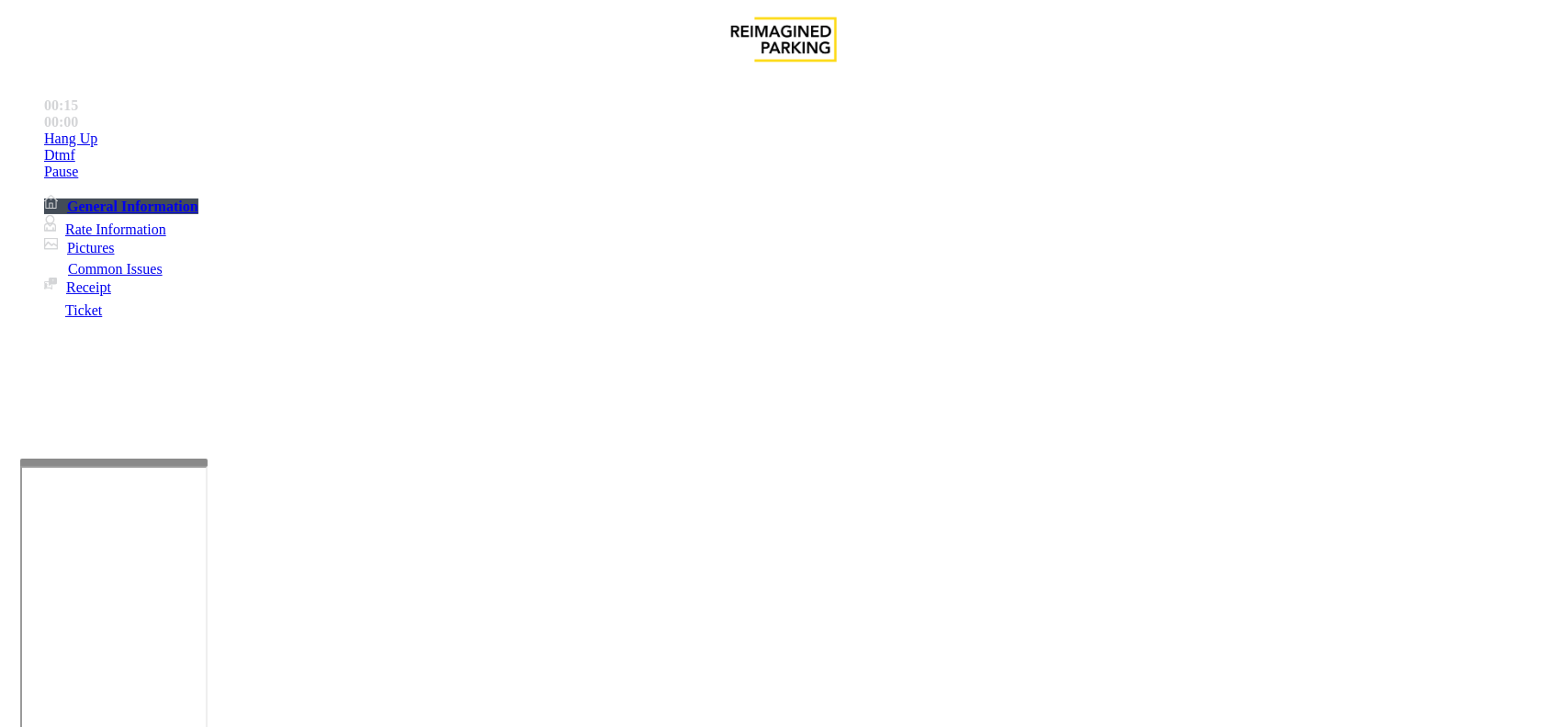 click on "Validation Error" at bounding box center [784, 1313] 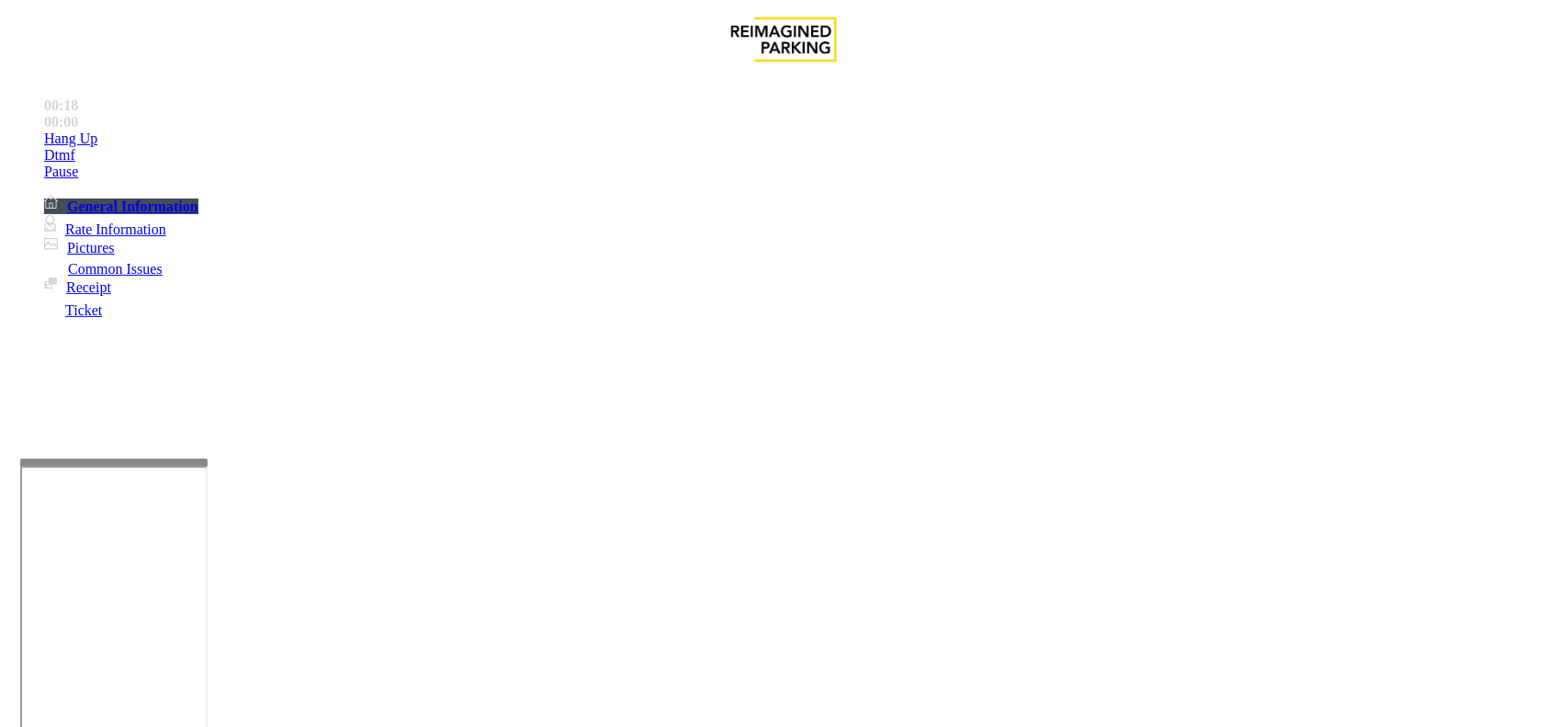 scroll, scrollTop: 804, scrollLeft: 0, axis: vertical 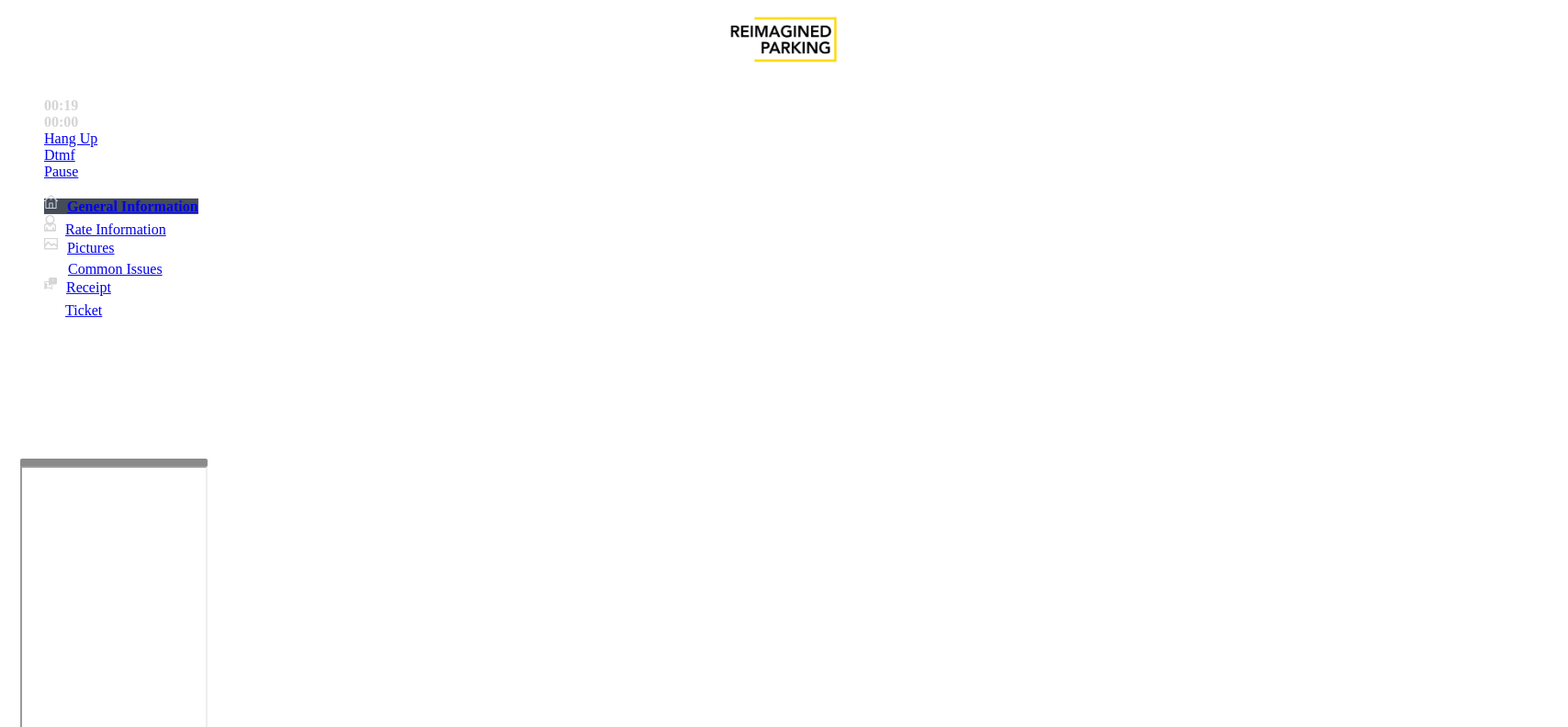 click on "VALIDATIONS" at bounding box center [126, 3092] 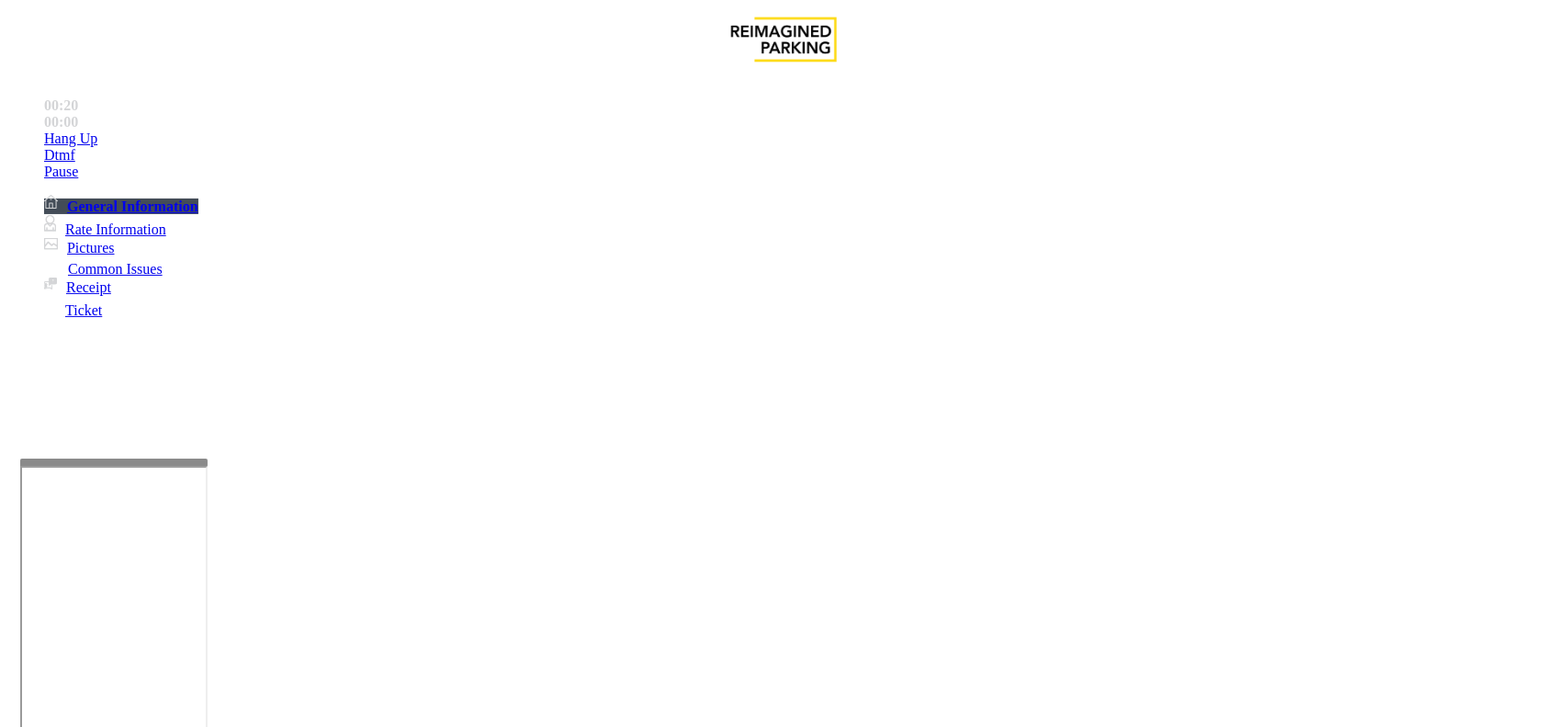 click on "Mandarin restaurant - Full Validation" at bounding box center [42, 3093] 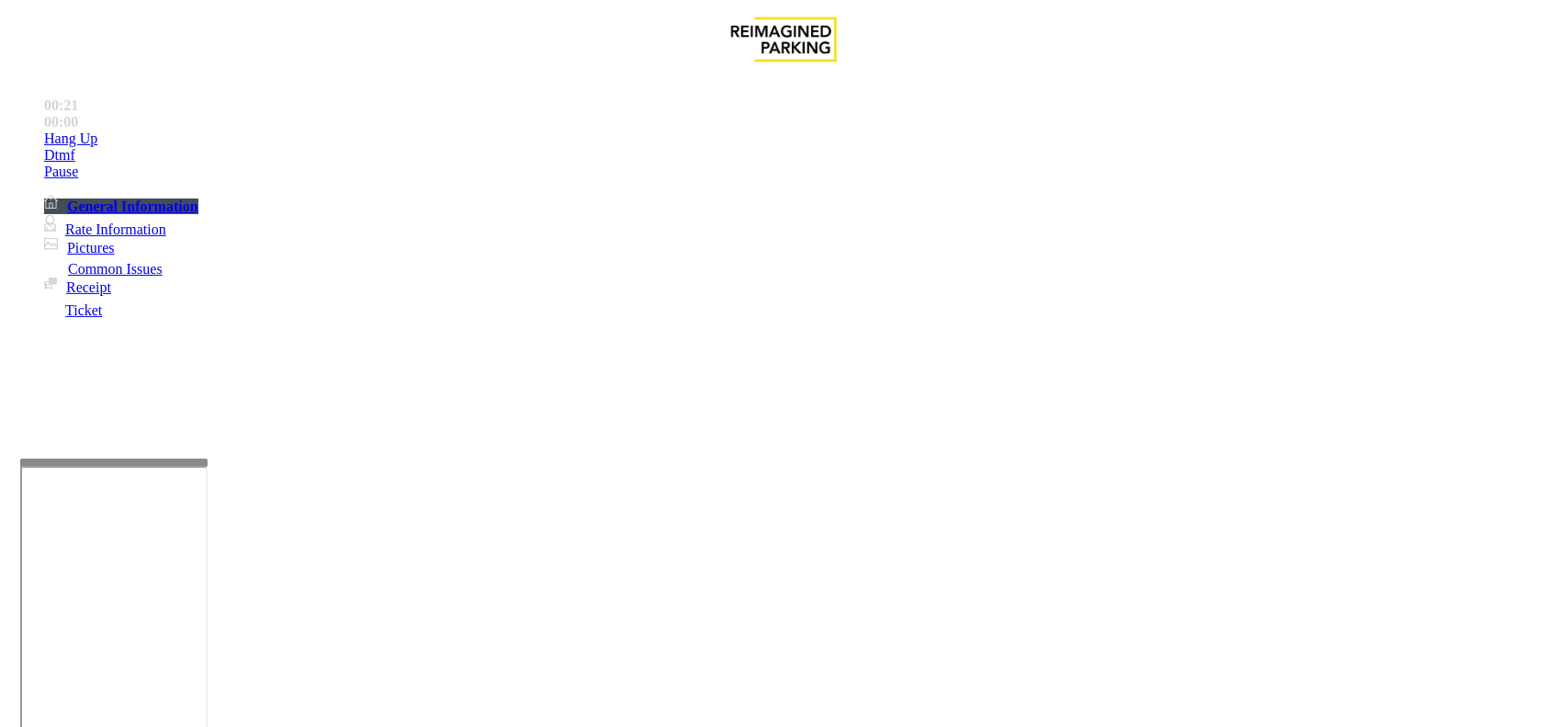 click at bounding box center (254, 1645) 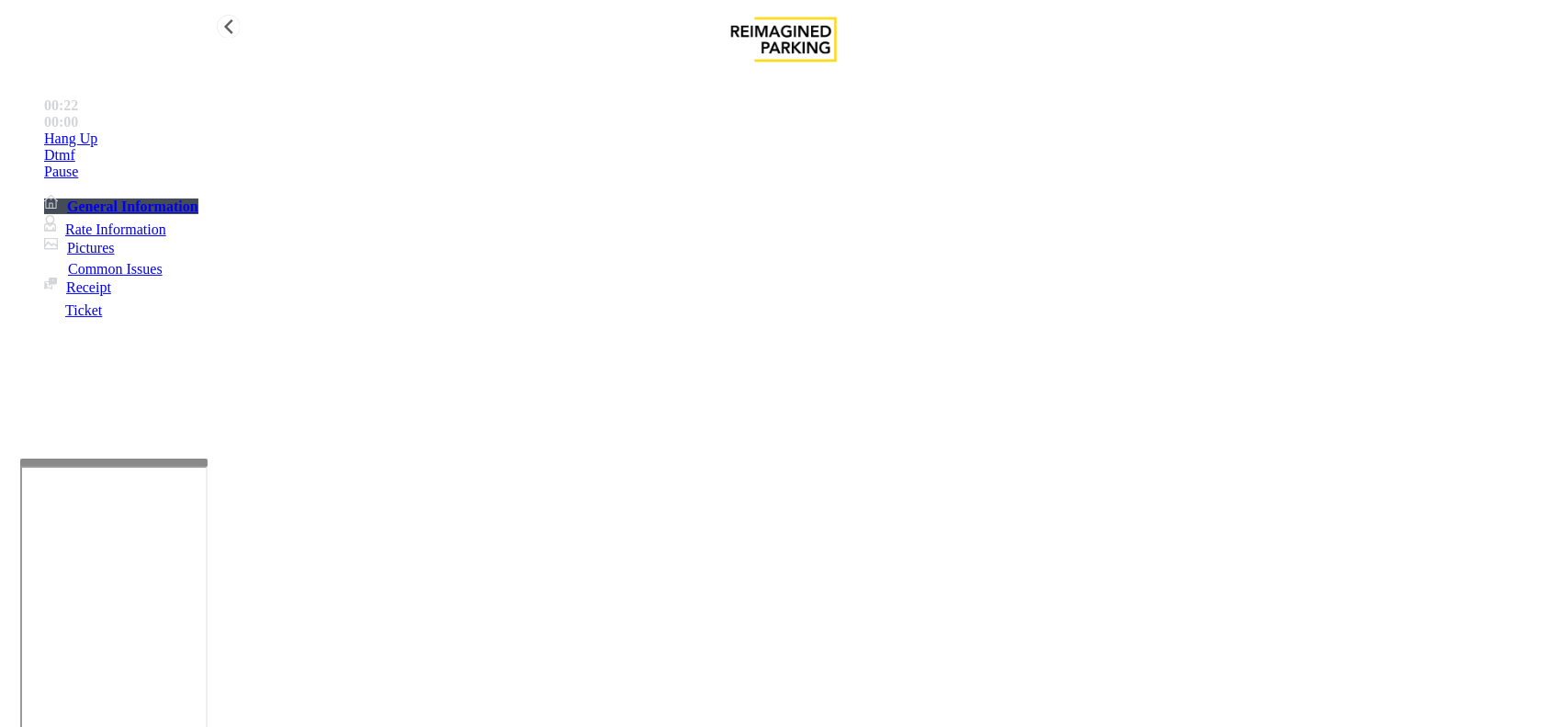 click on "Hang Up" at bounding box center [802, 139] 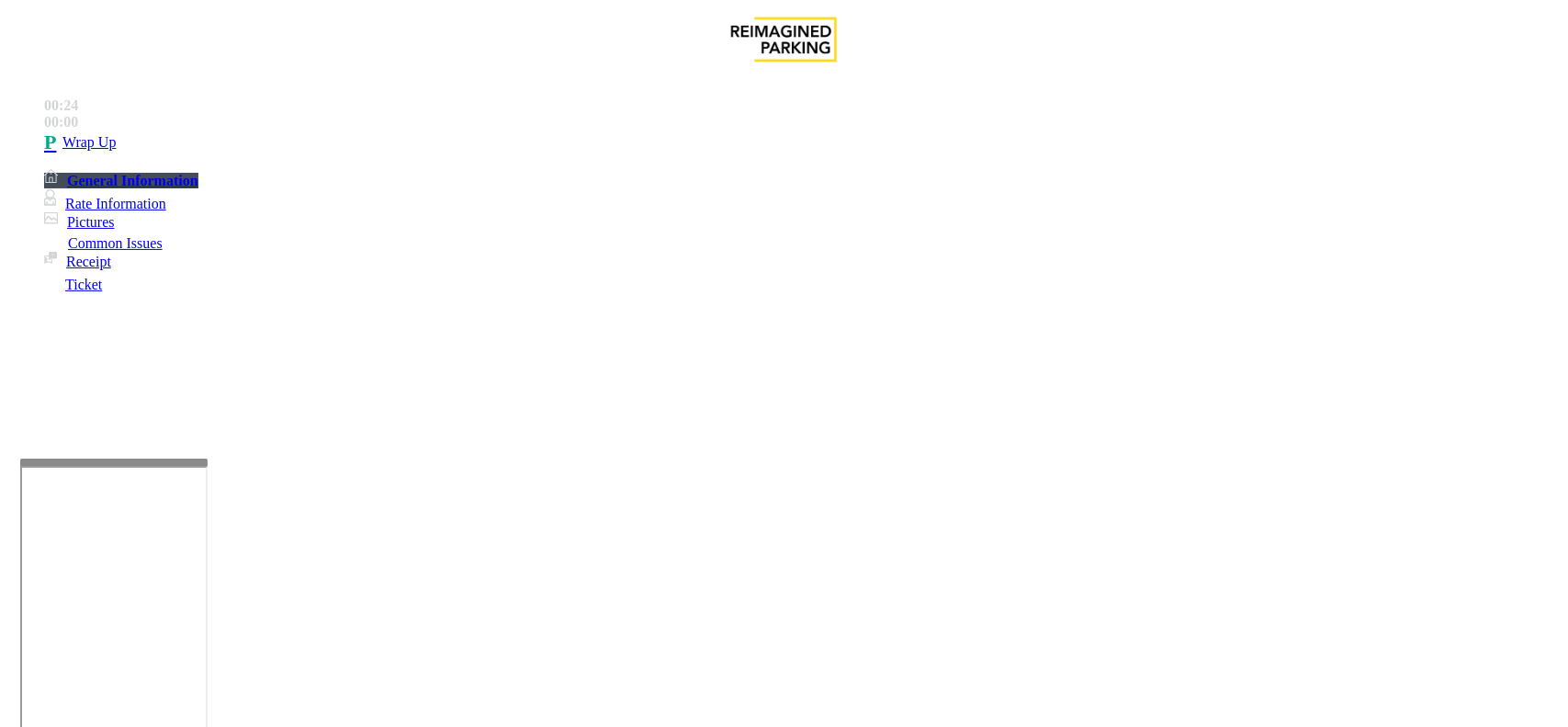 scroll, scrollTop: 38, scrollLeft: 0, axis: vertical 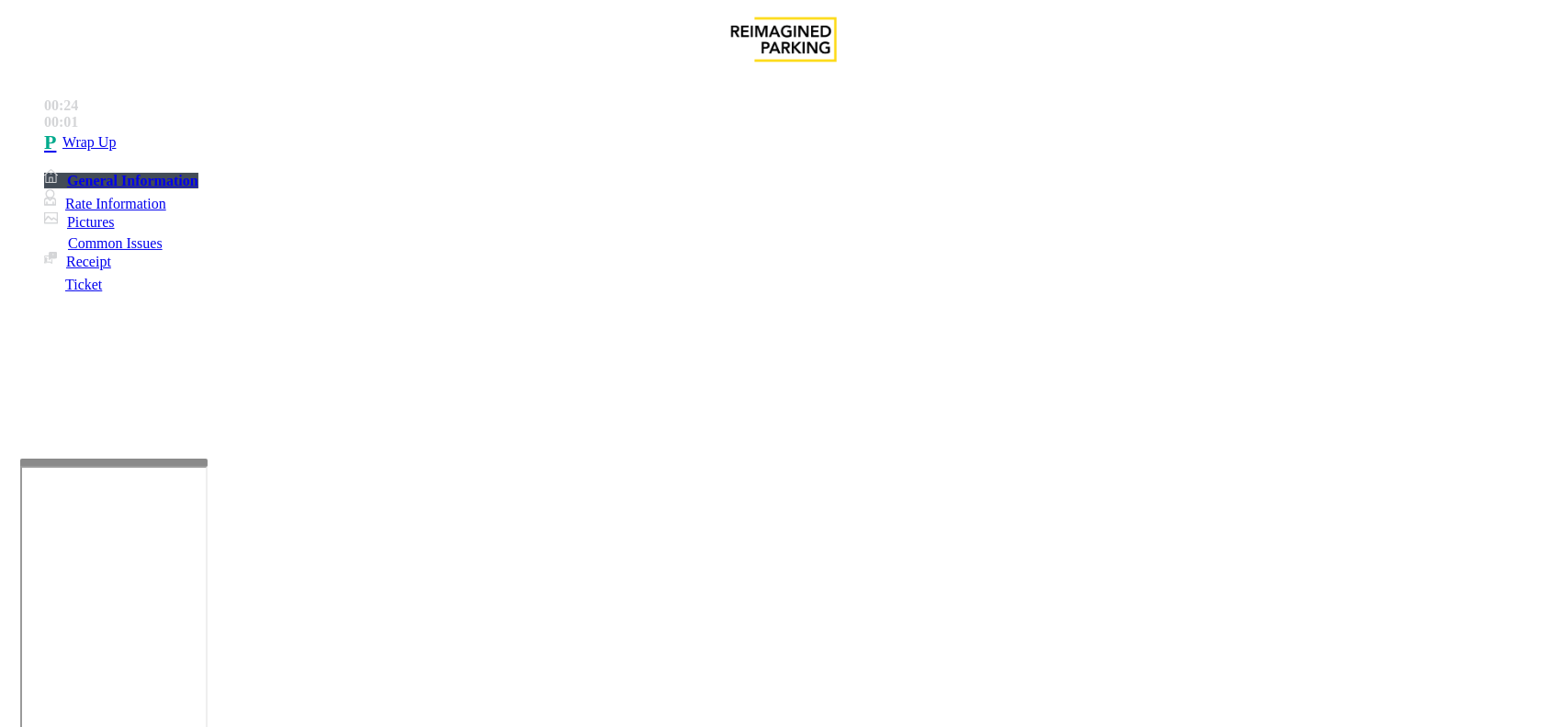 click at bounding box center [254, 1645] 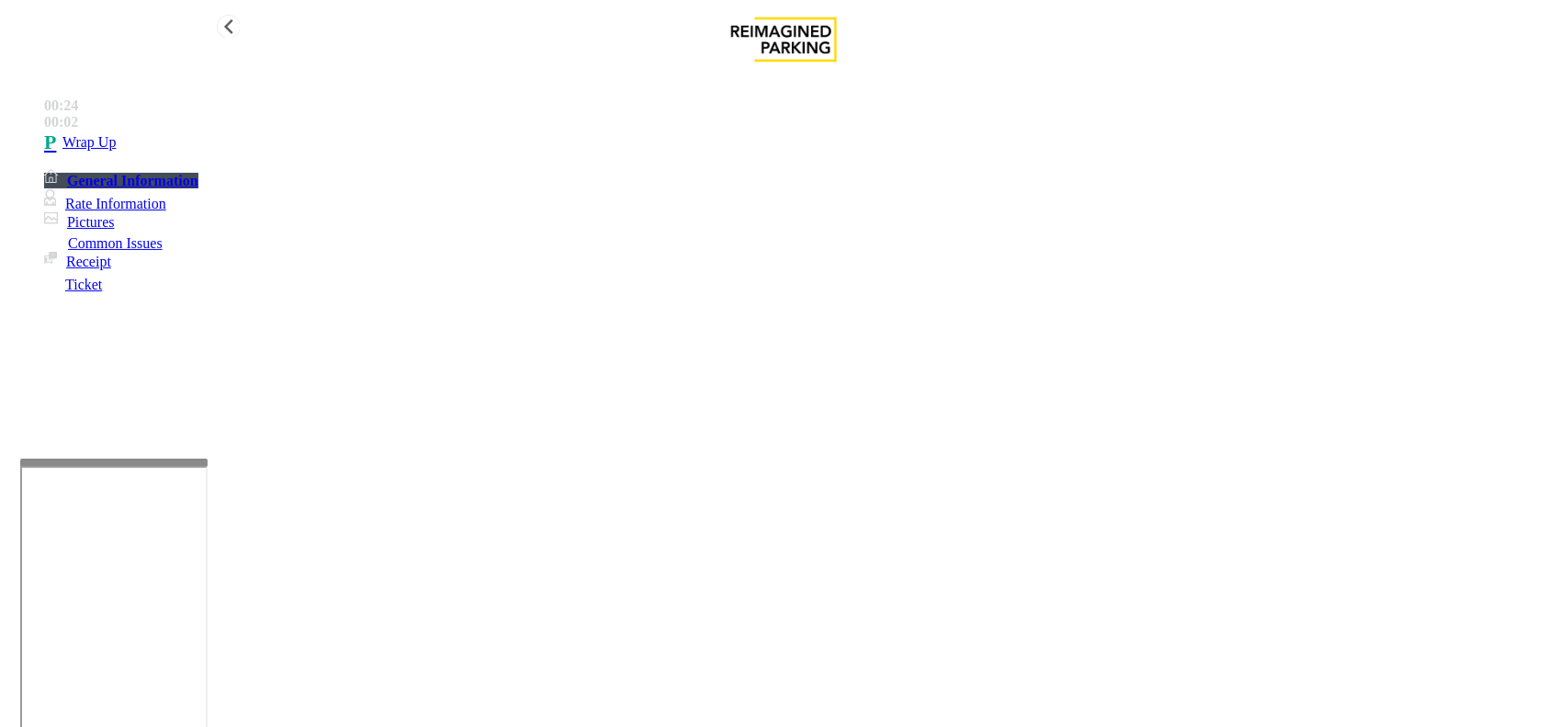 type on "**********" 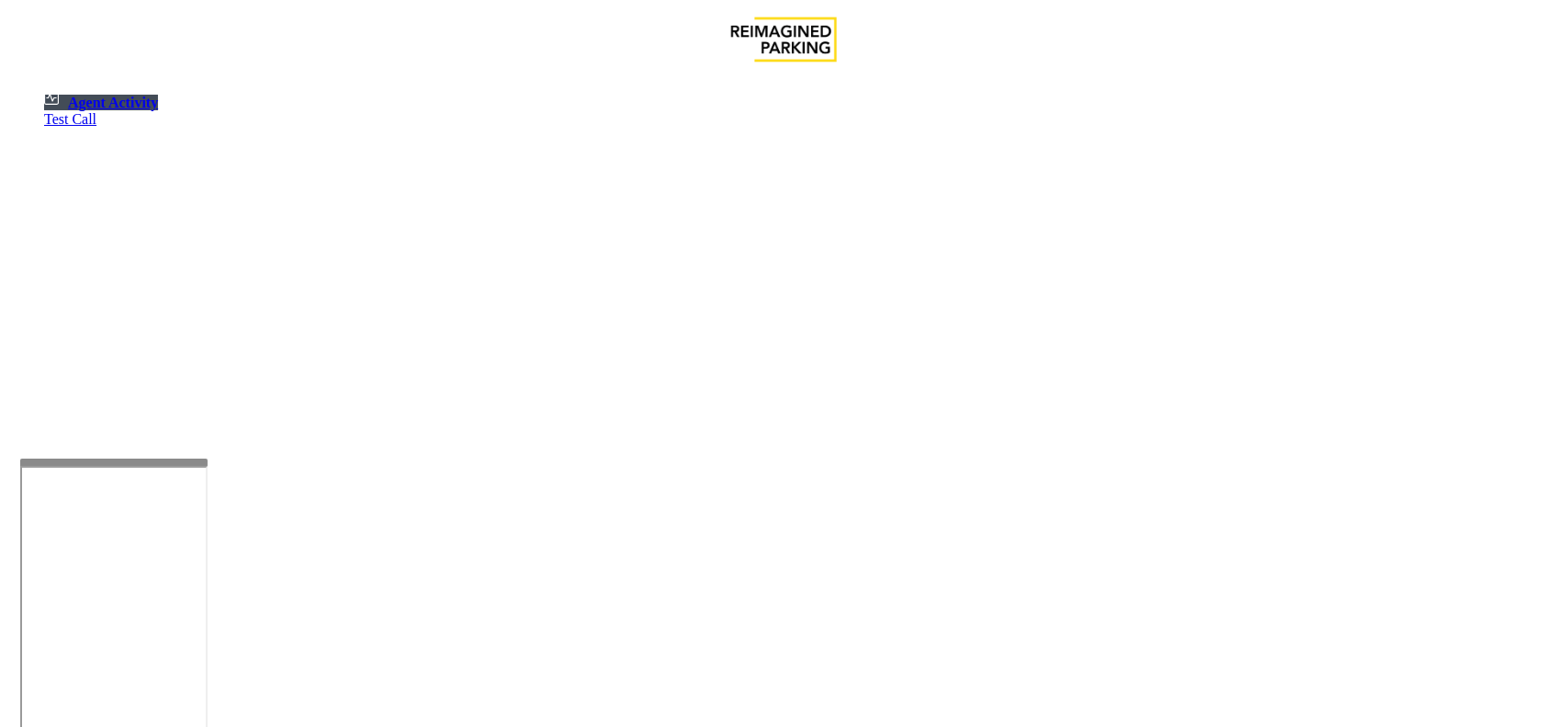 click at bounding box center [73, 1372] 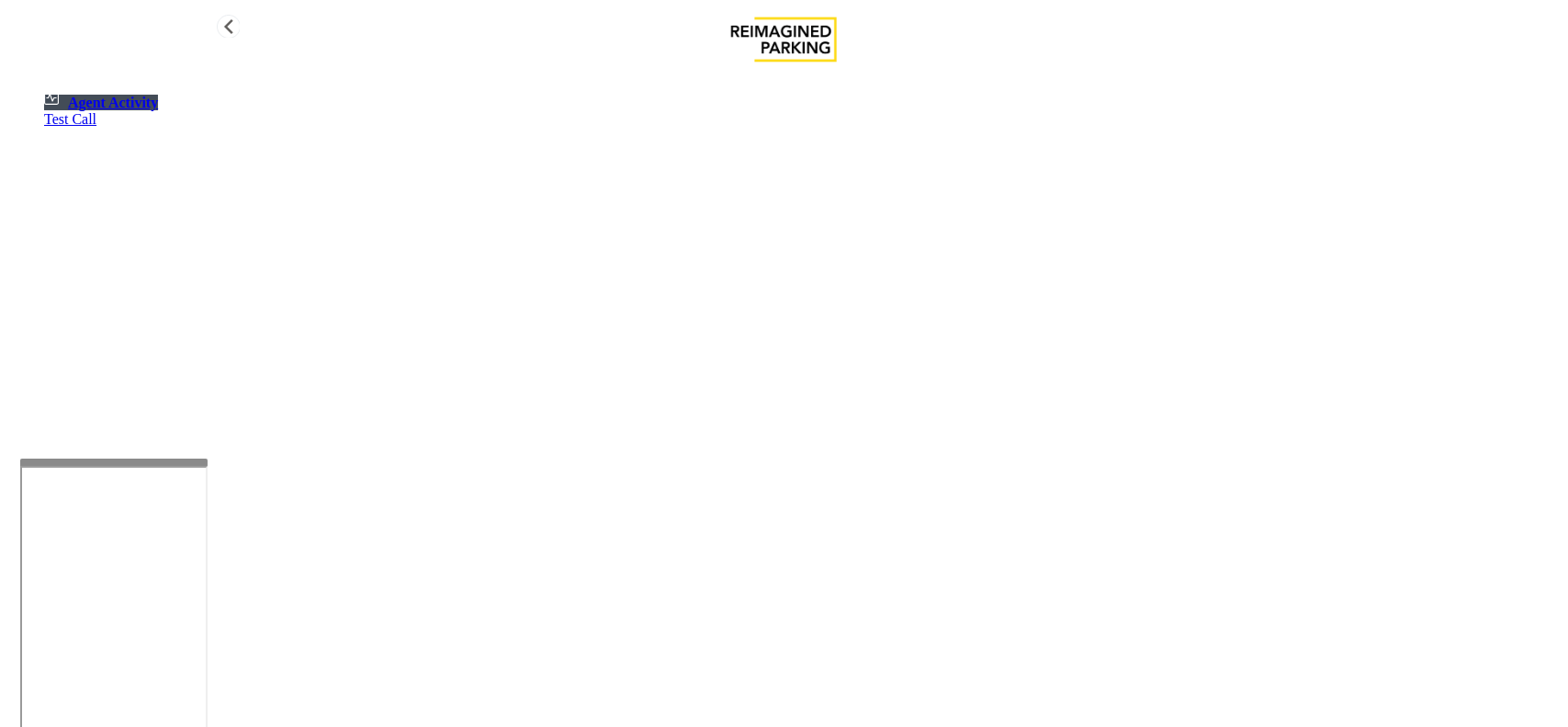 click on "Agent Activity Test Call" at bounding box center (784, 438) 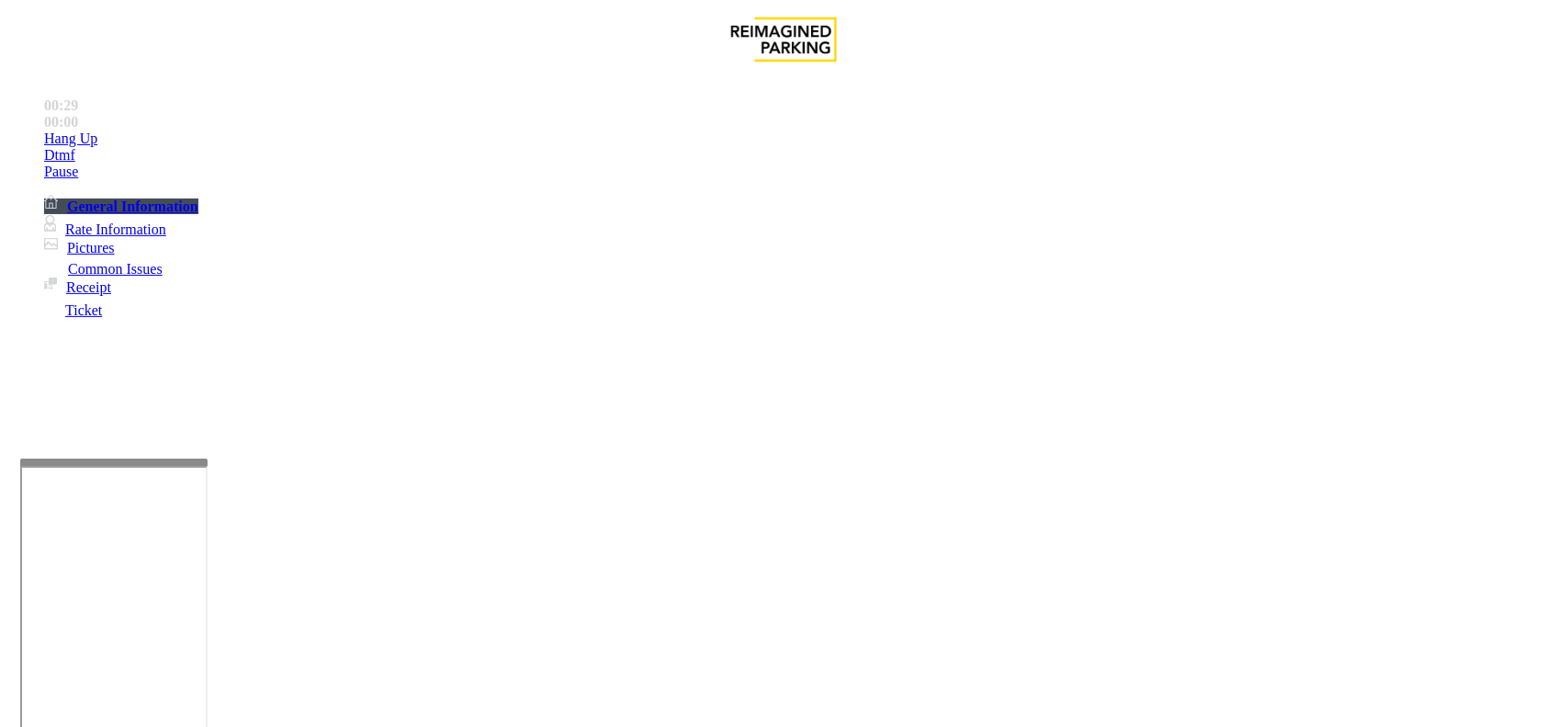 scroll, scrollTop: 345, scrollLeft: 0, axis: vertical 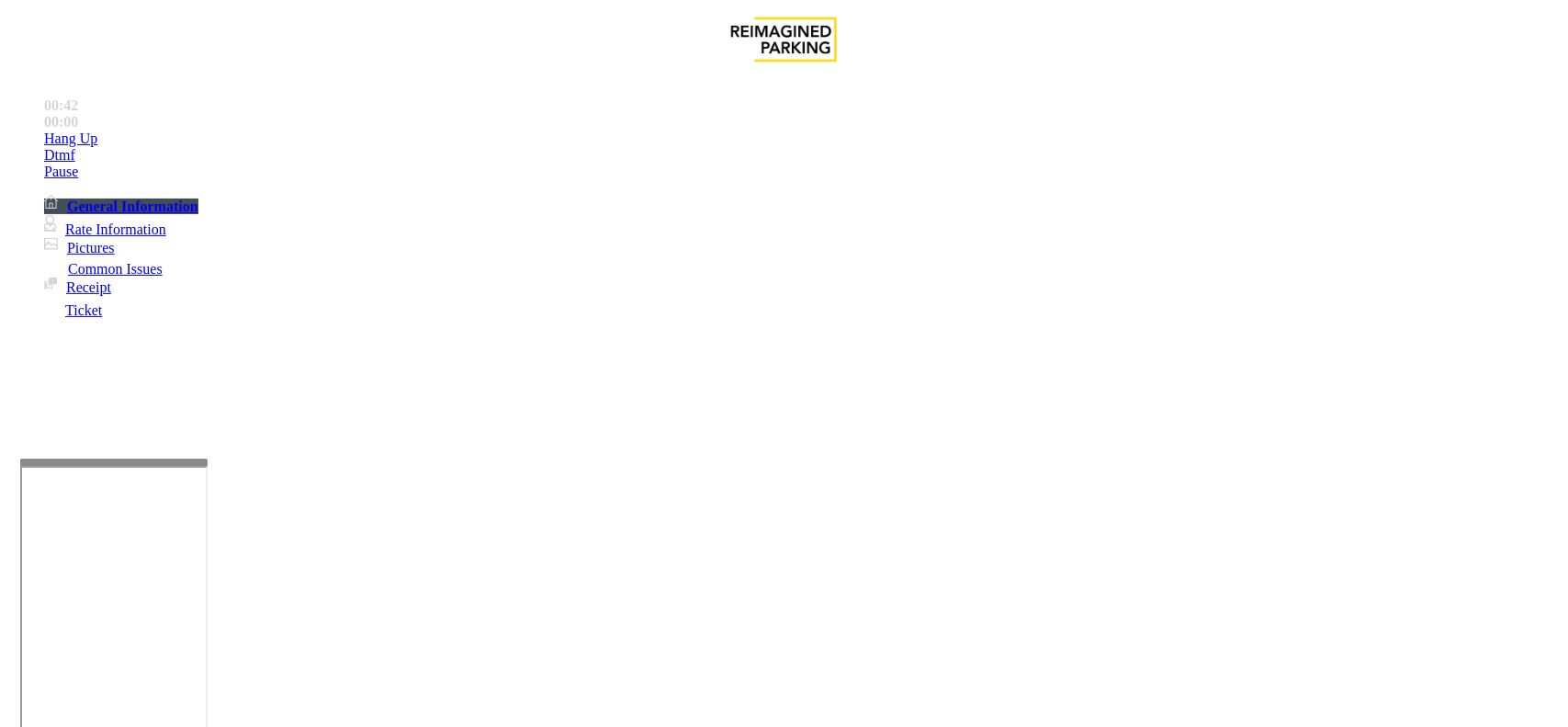 click on "No Assistance Needed" at bounding box center (964, 1327) 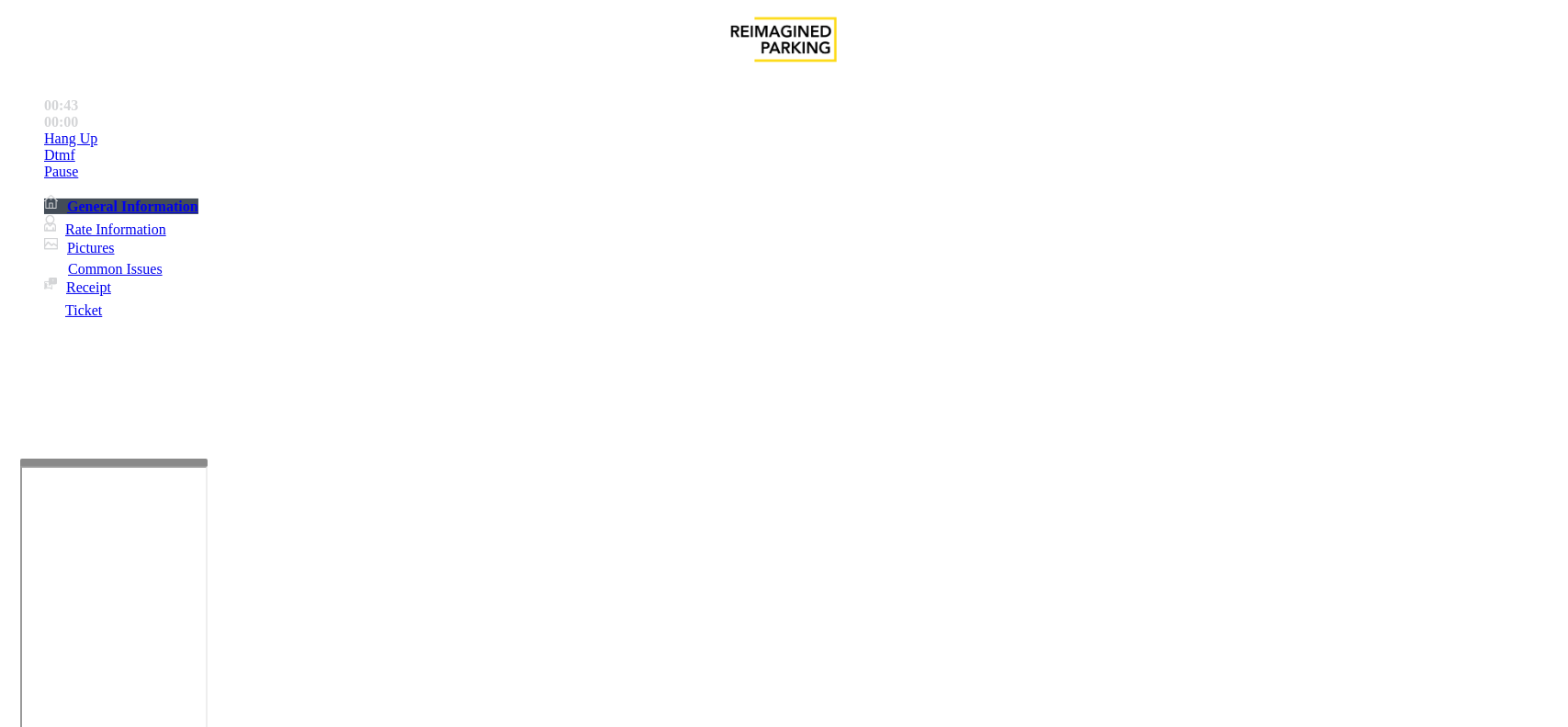 click on "No assistance needed" at bounding box center [94, 1327] 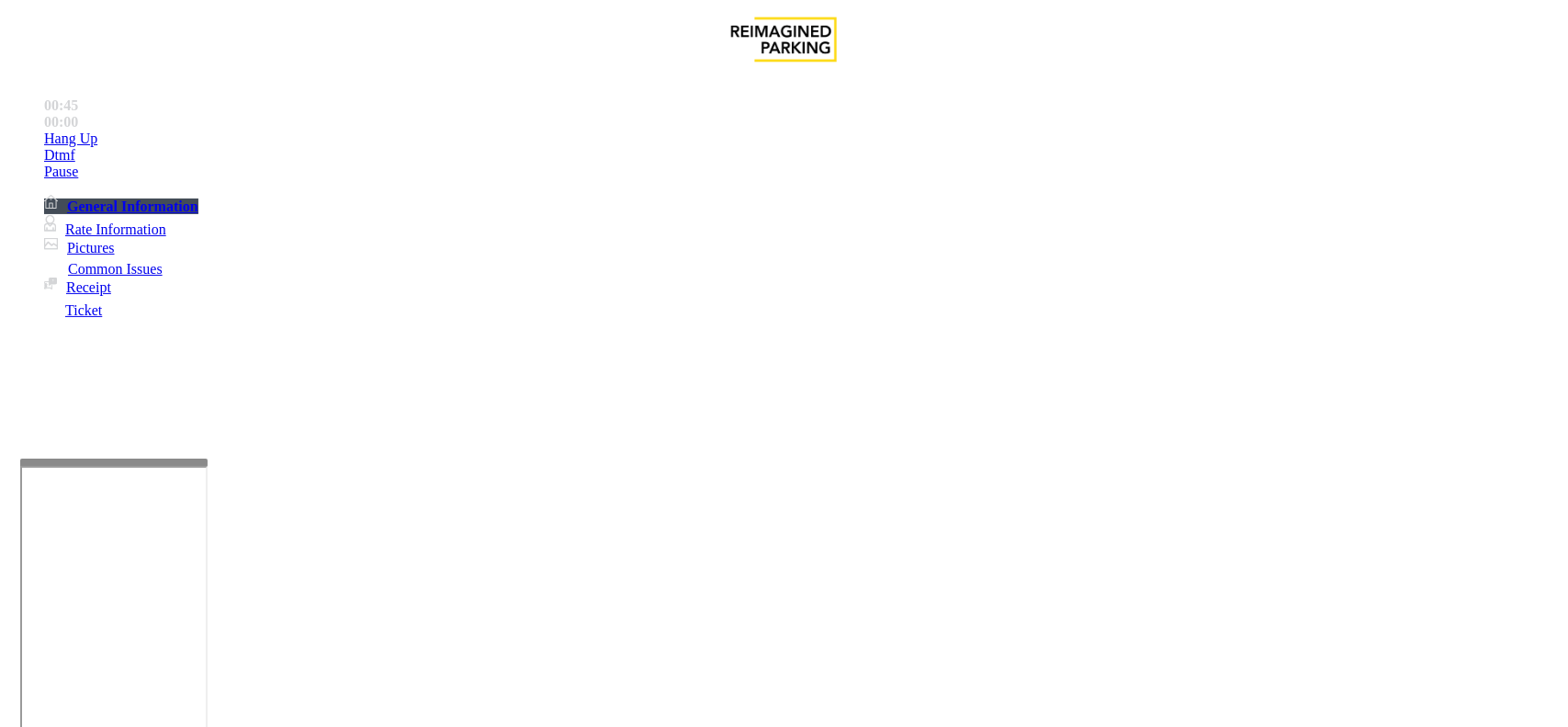 click on "No assistance needed" at bounding box center (784, 1313) 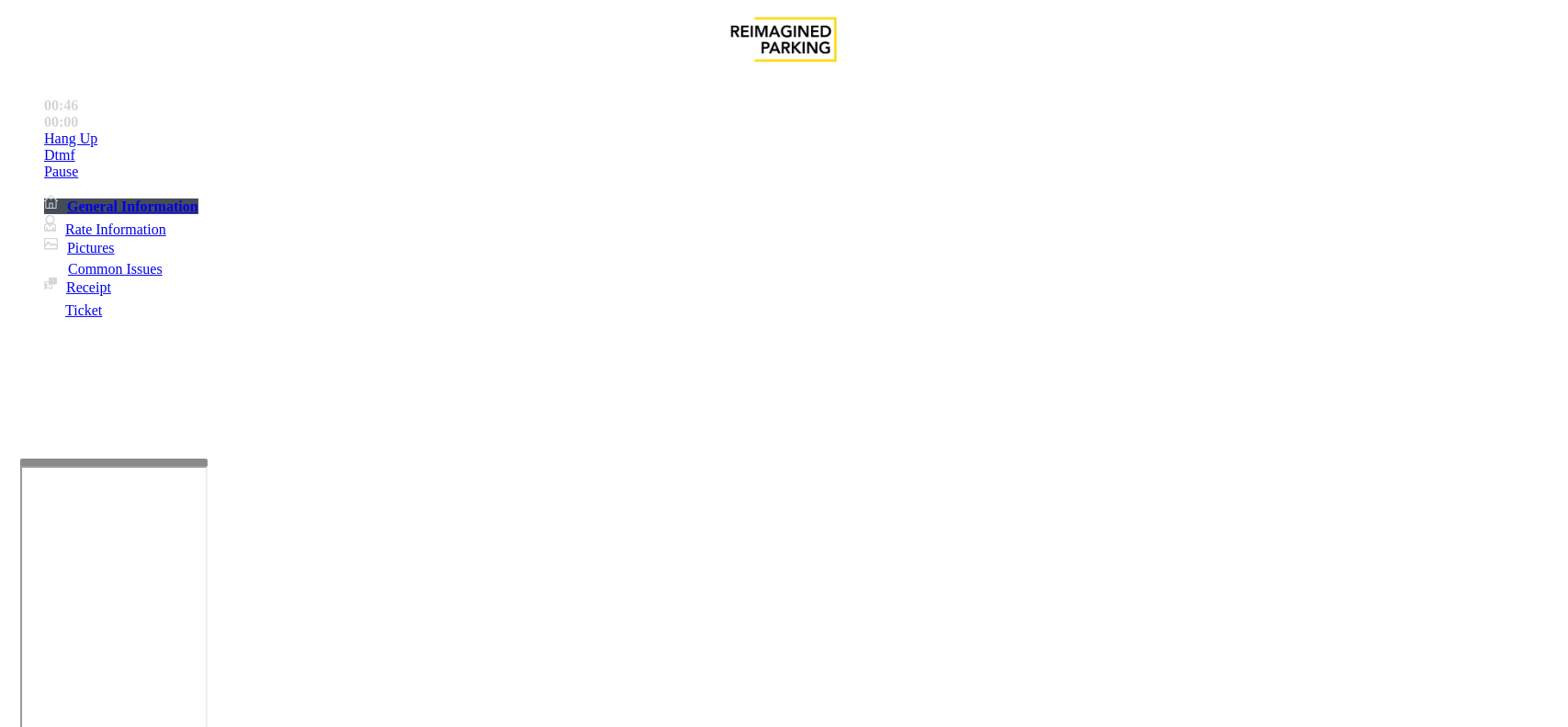 click on "No assistance needed" at bounding box center [784, 1313] 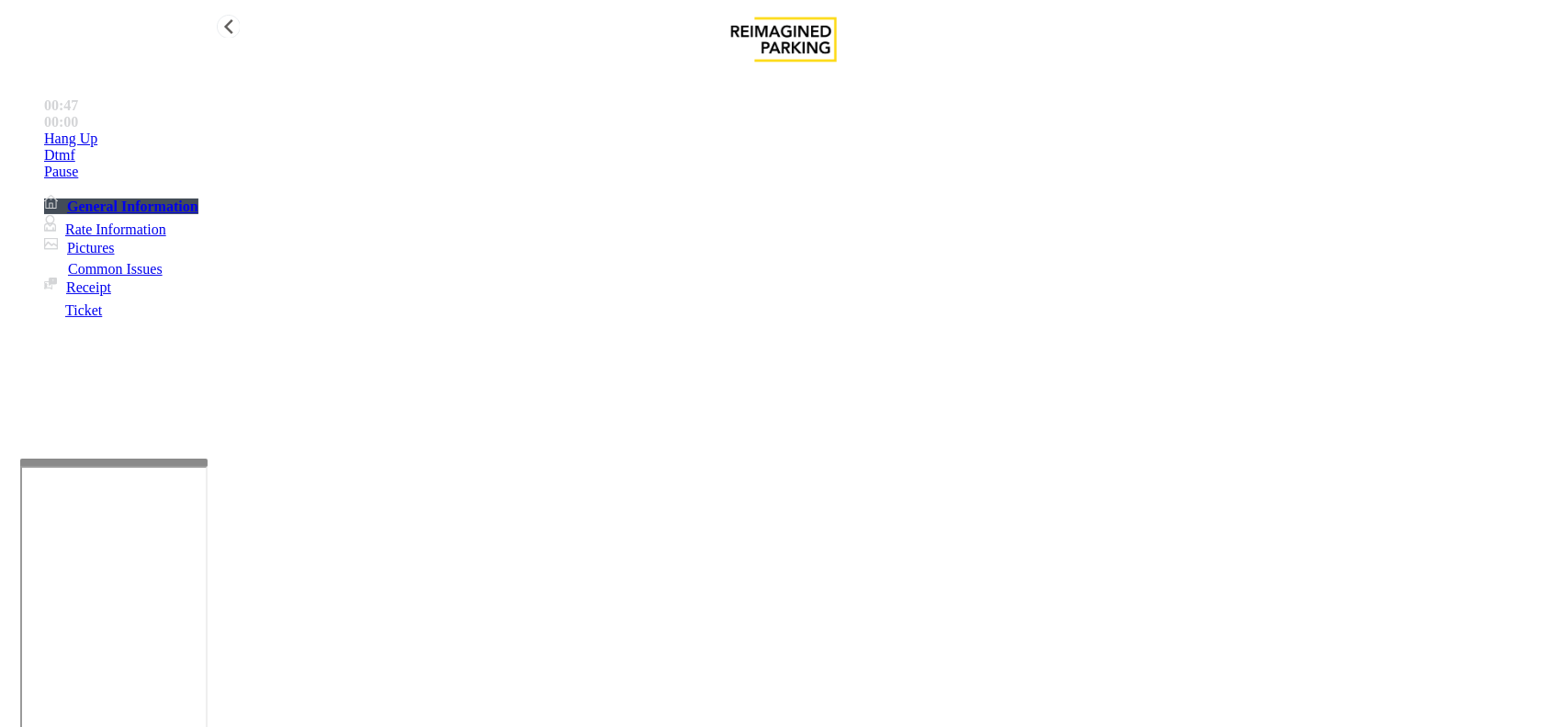 type on "**********" 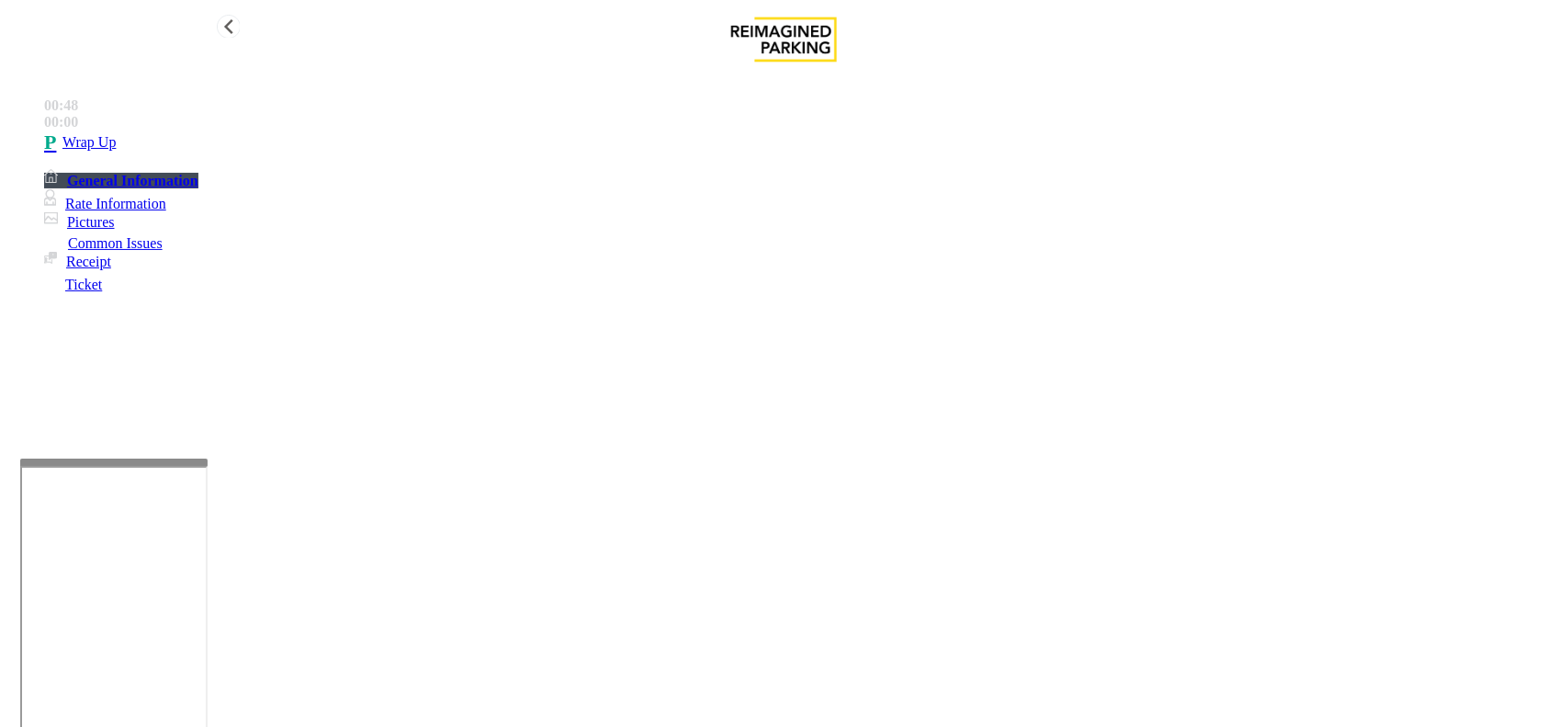 click on "Wrap Up" at bounding box center (802, 142) 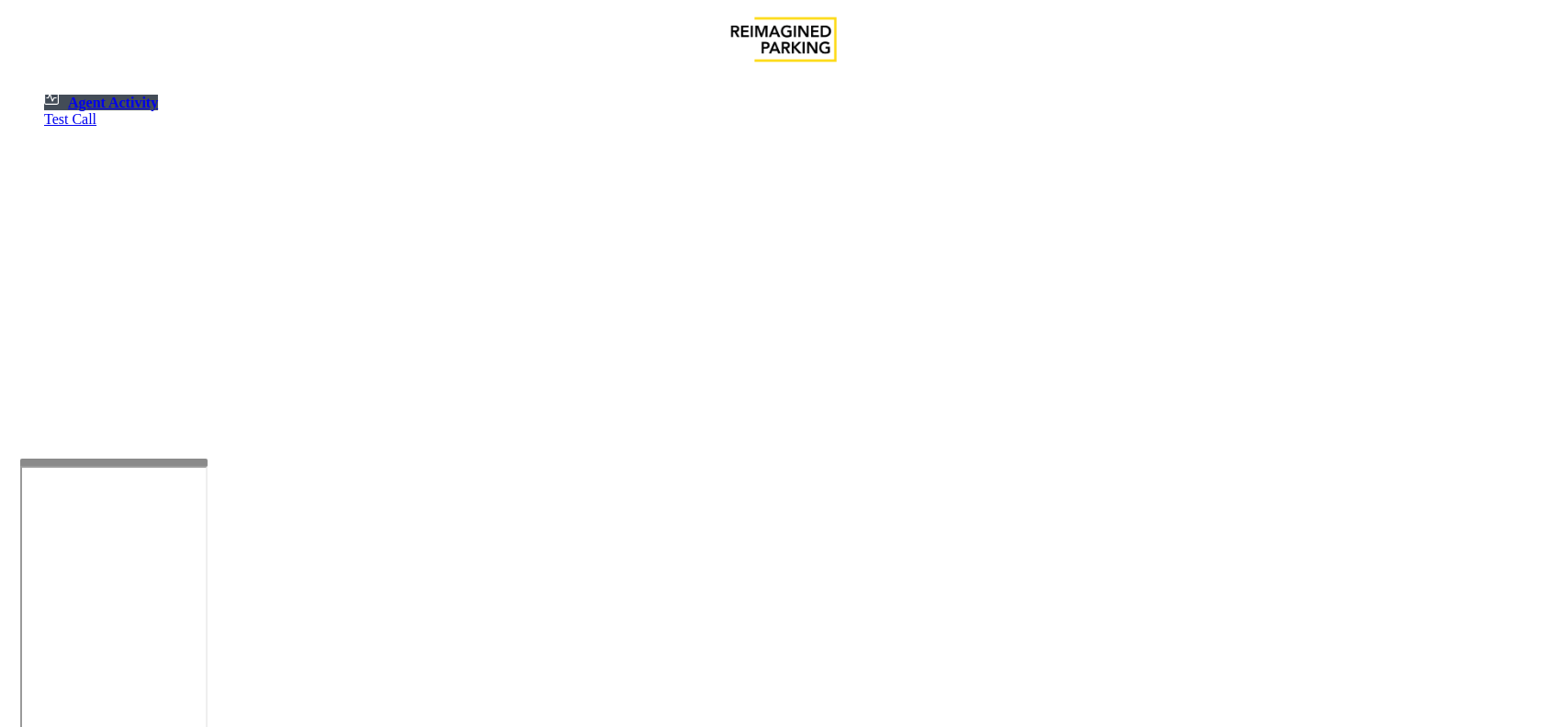 click on "×" at bounding box center (18, 1289) 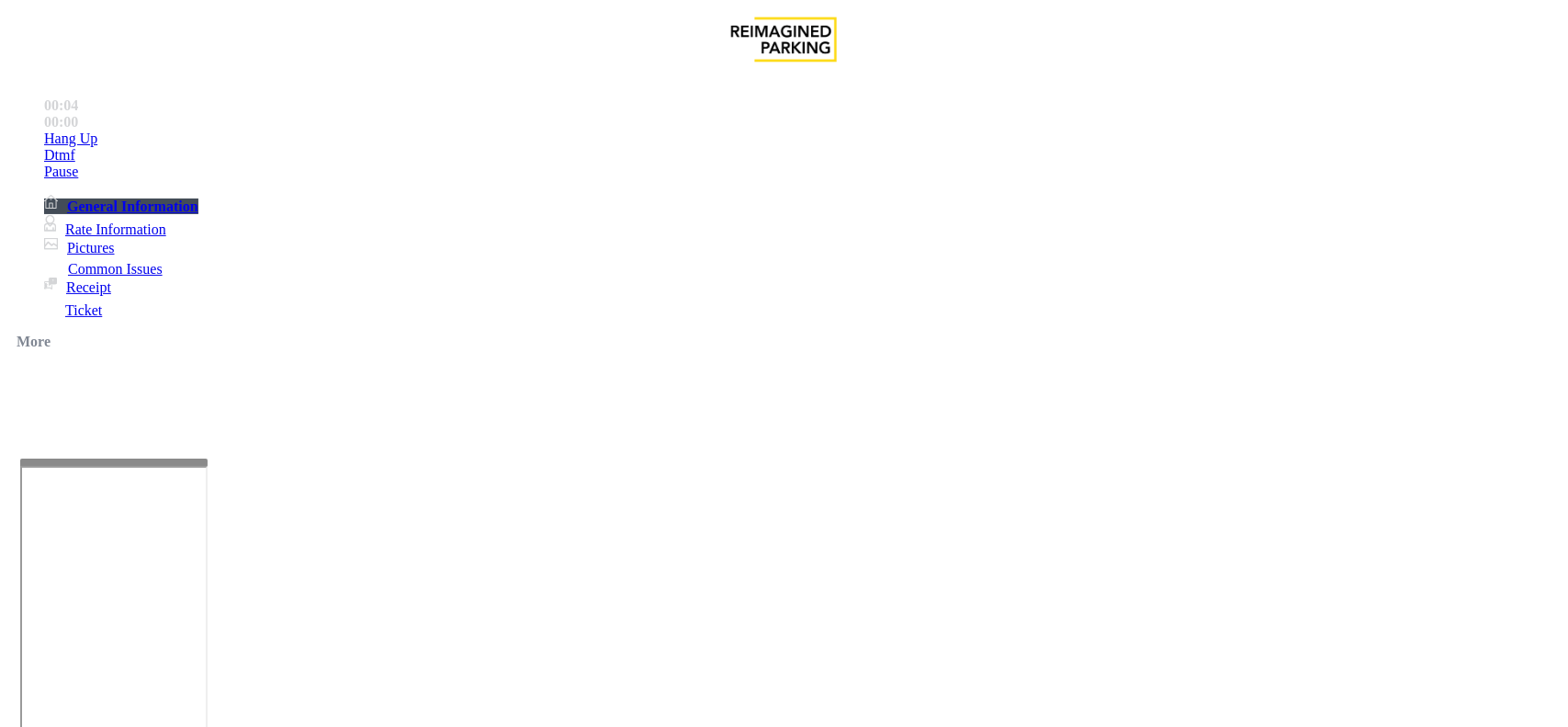 scroll, scrollTop: 345, scrollLeft: 0, axis: vertical 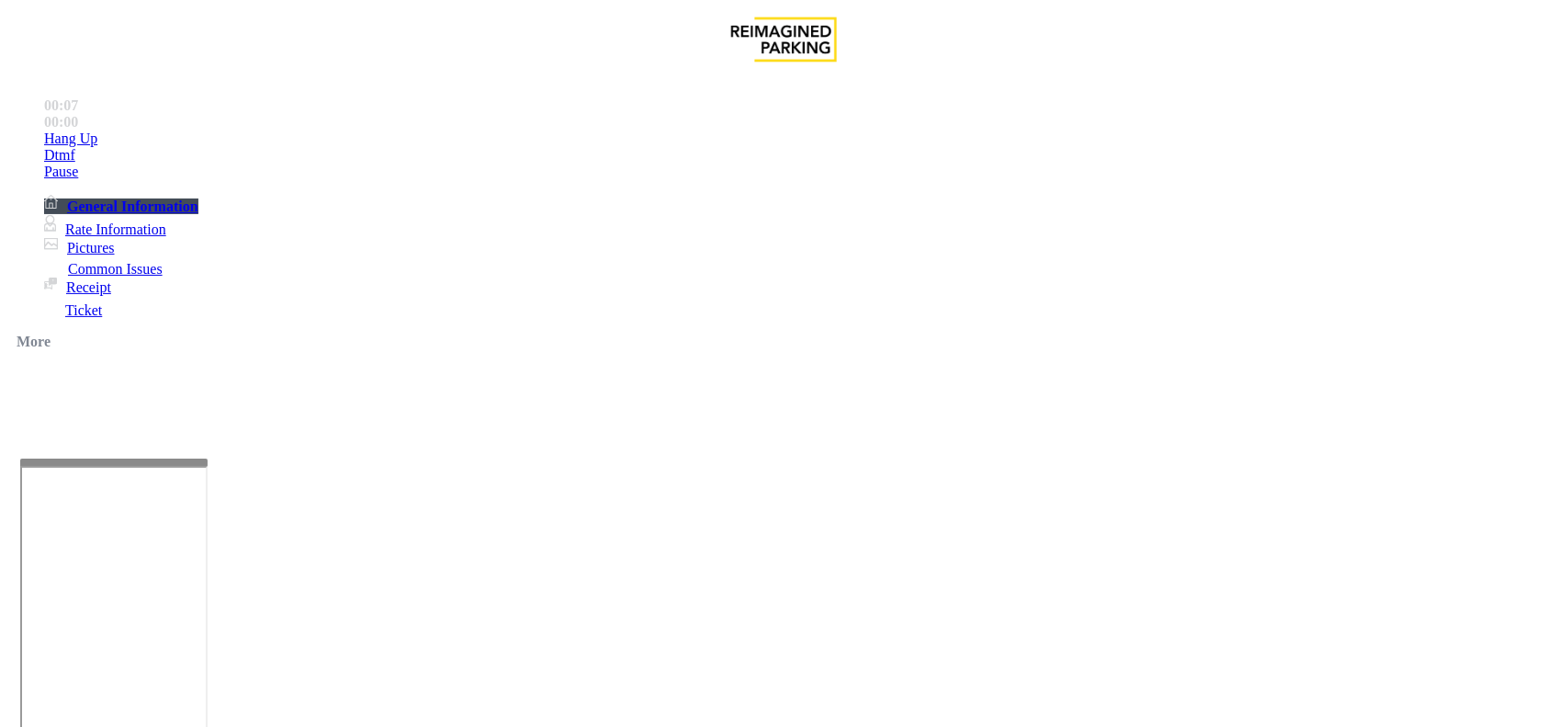 click on "Click Here for Parkonect Access" at bounding box center [74, 2387] 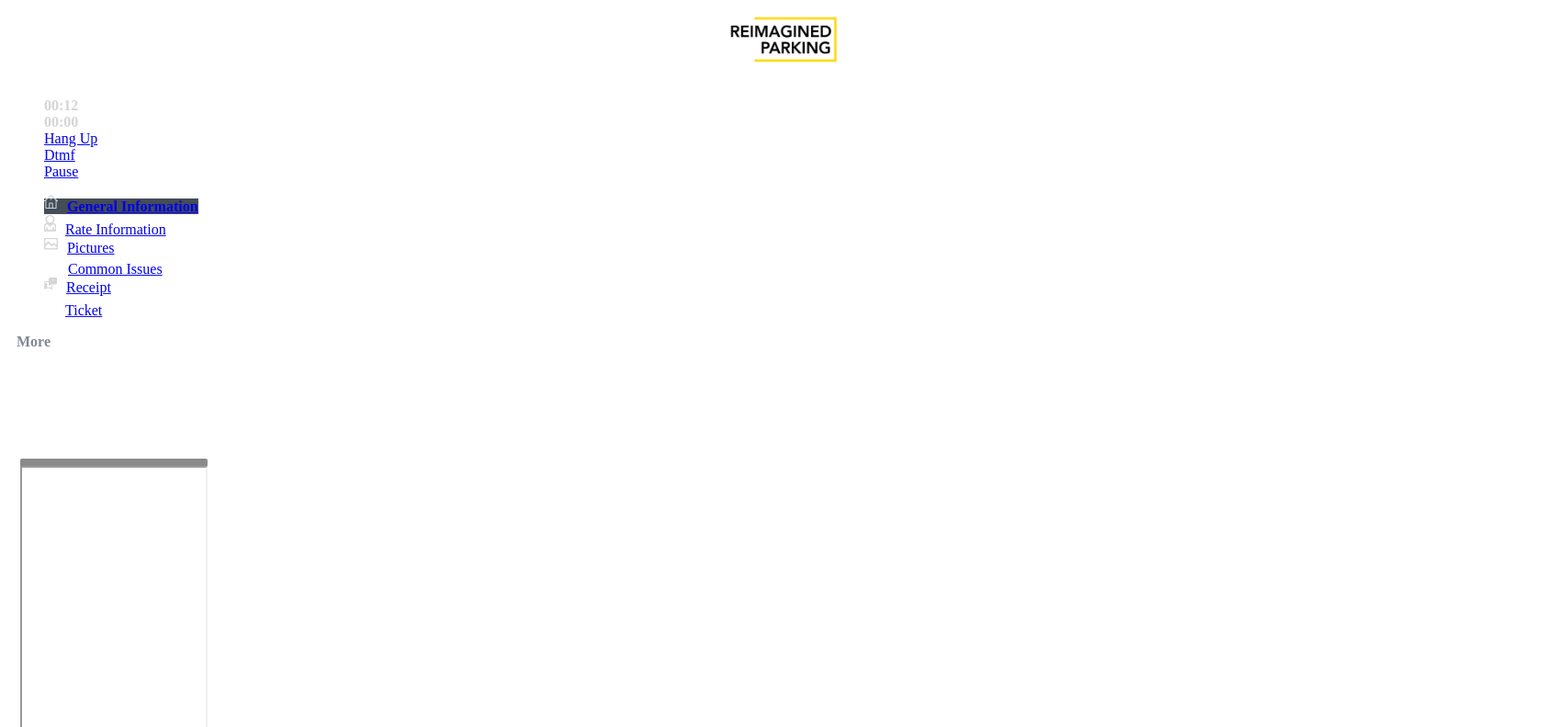 click on "Monthly Issue" at bounding box center [246, 1327] 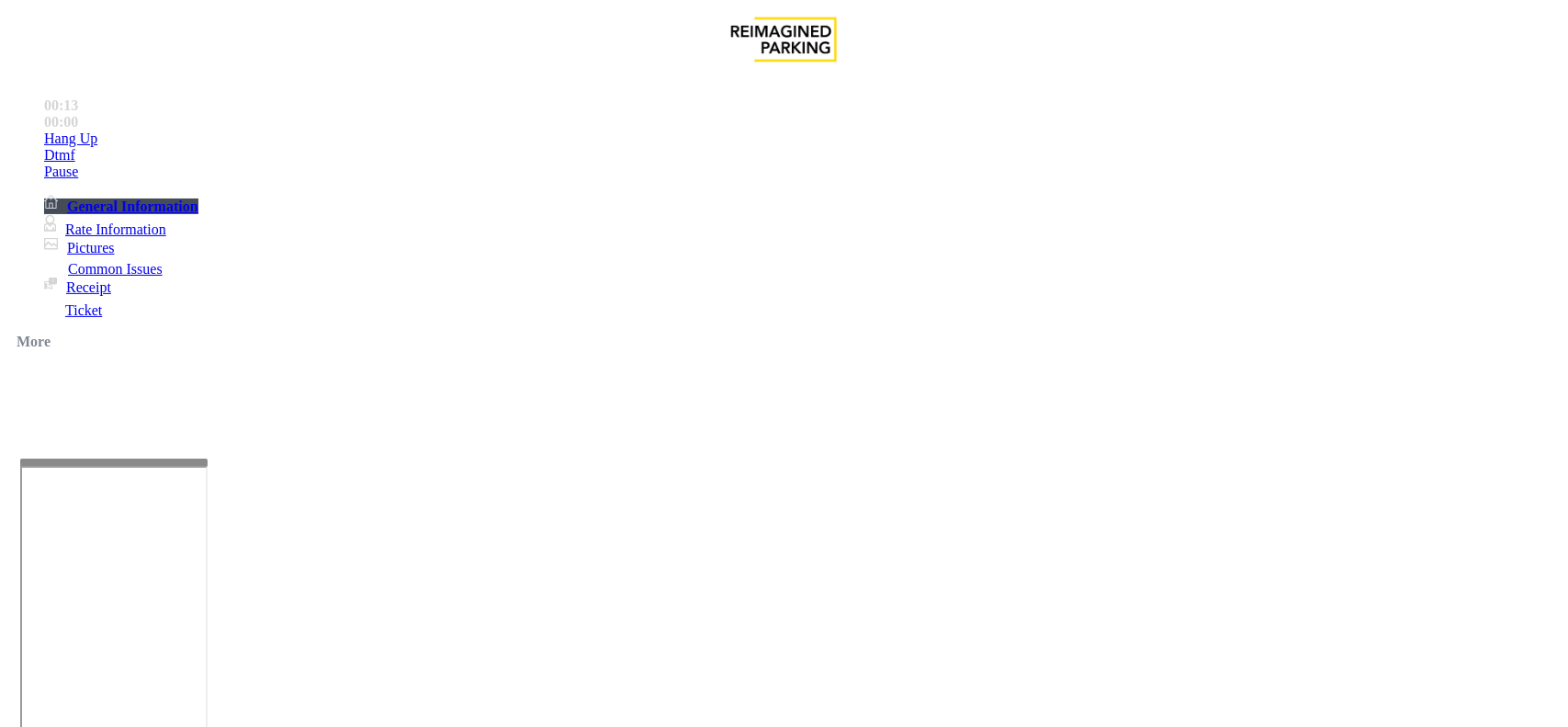 click on "Disabled Card" at bounding box center [72, 1327] 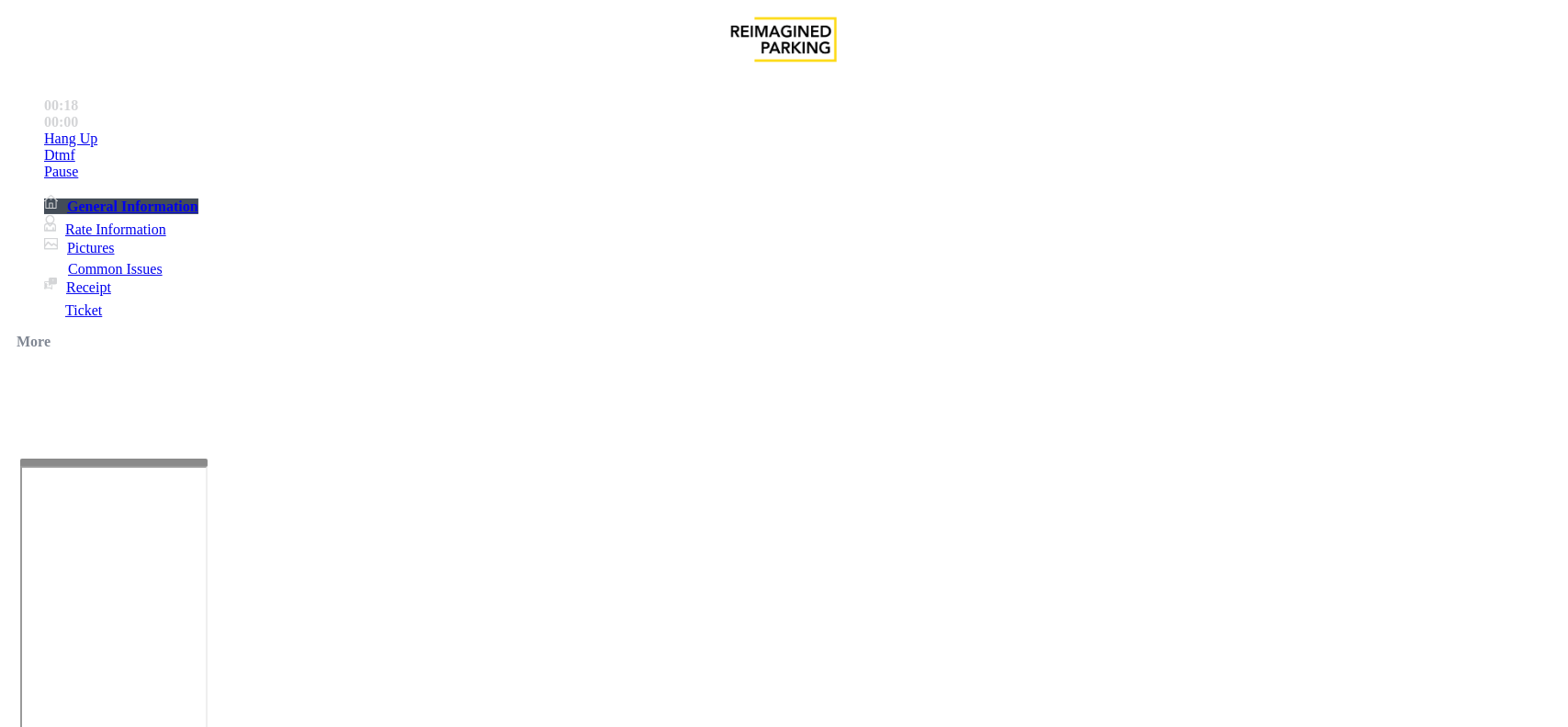 click at bounding box center [254, 1605] 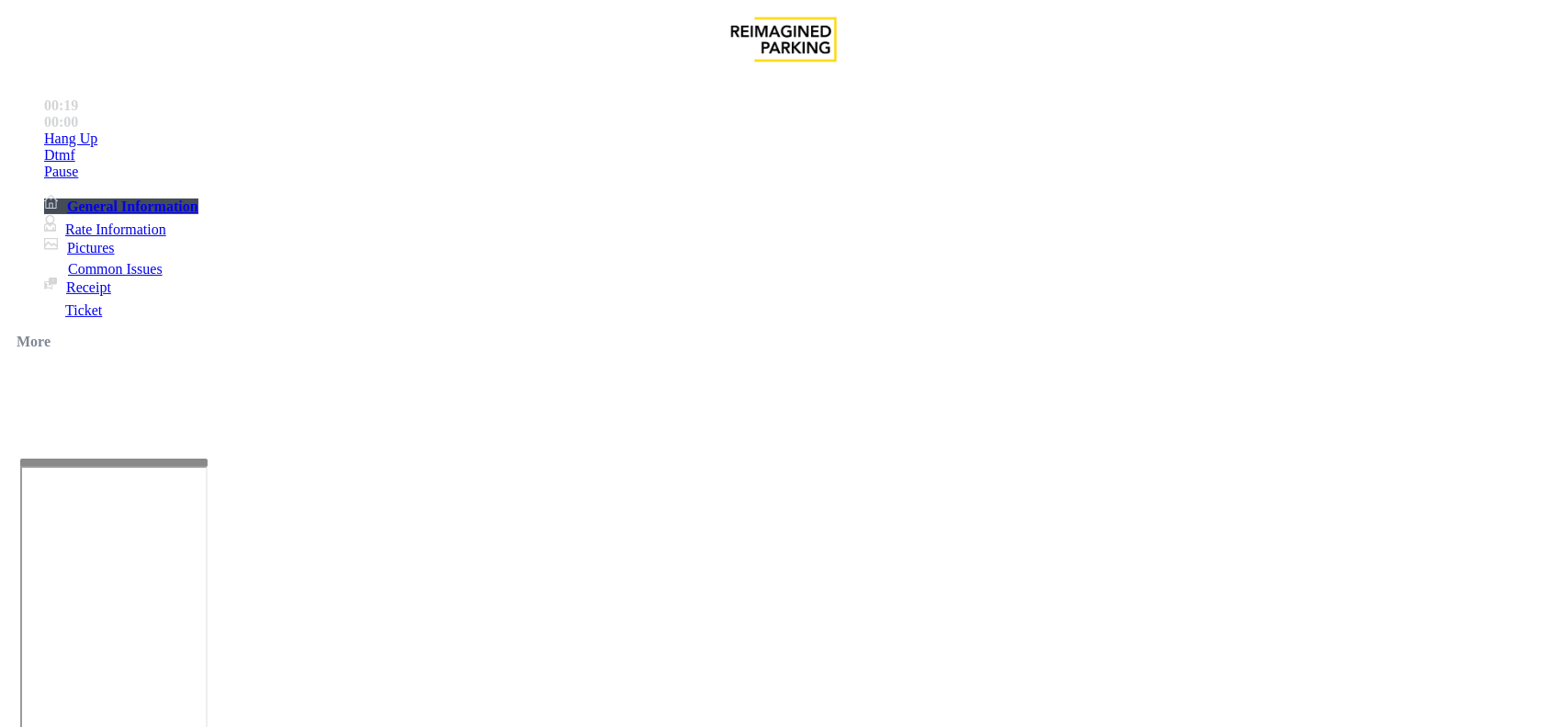 type on "**********" 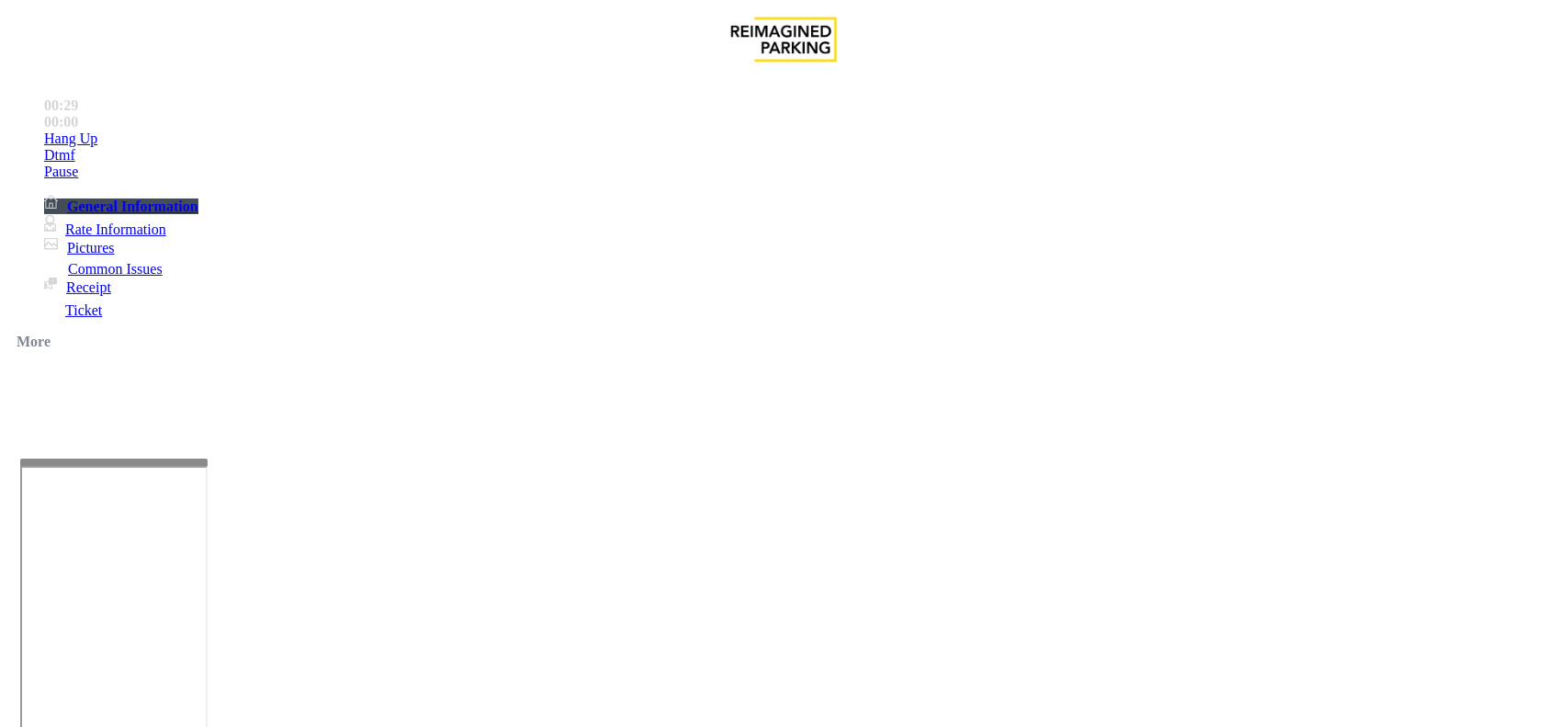 type on "**********" 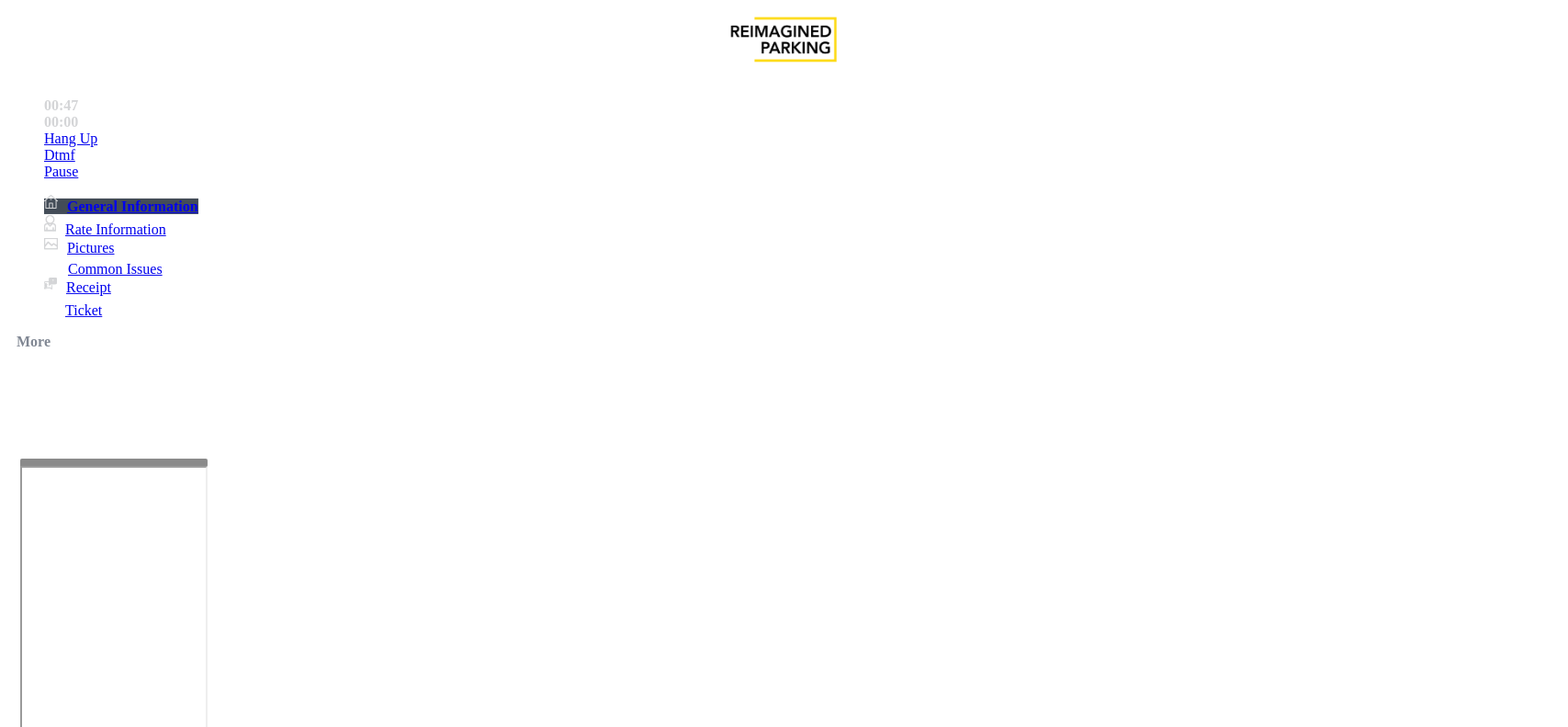 type on "******" 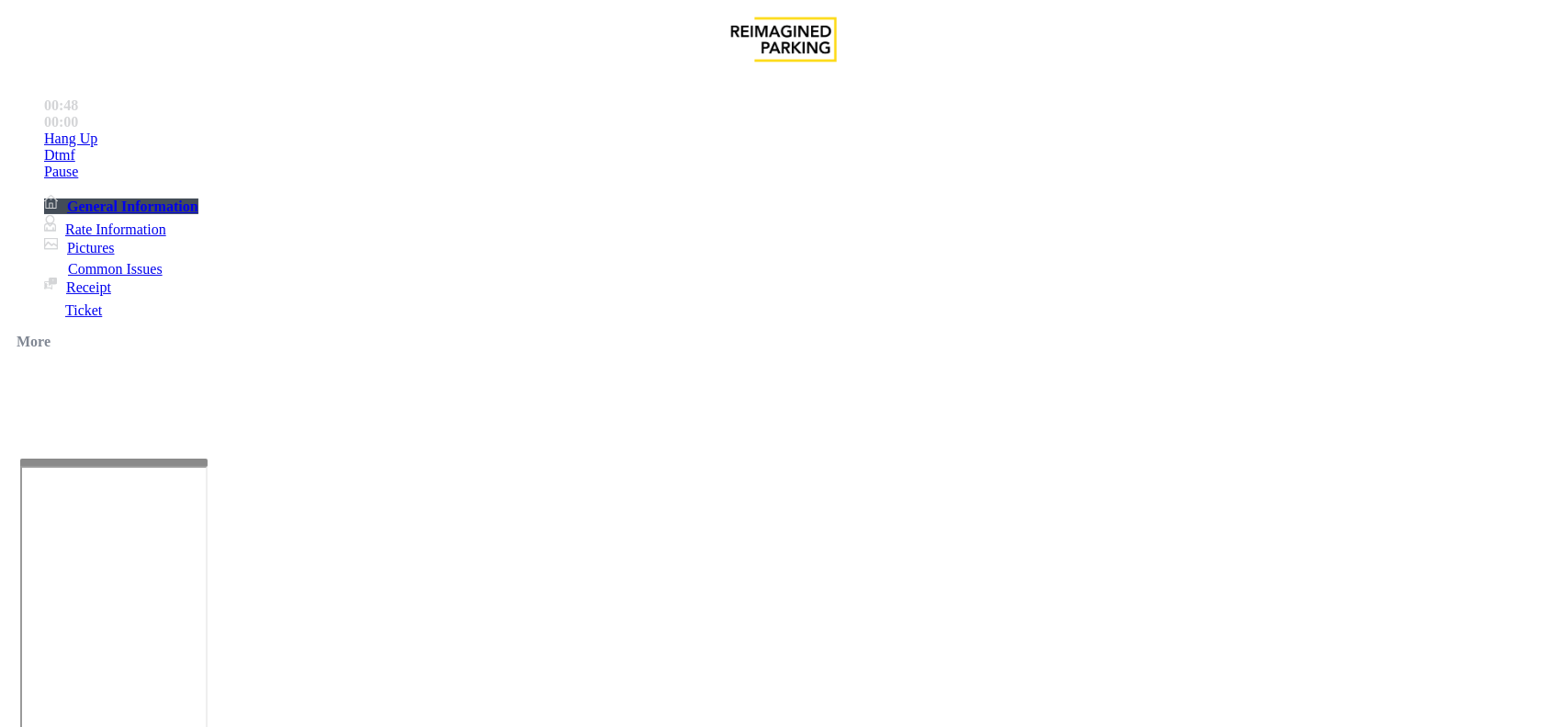 click on "Disabled Card" at bounding box center [784, 1313] 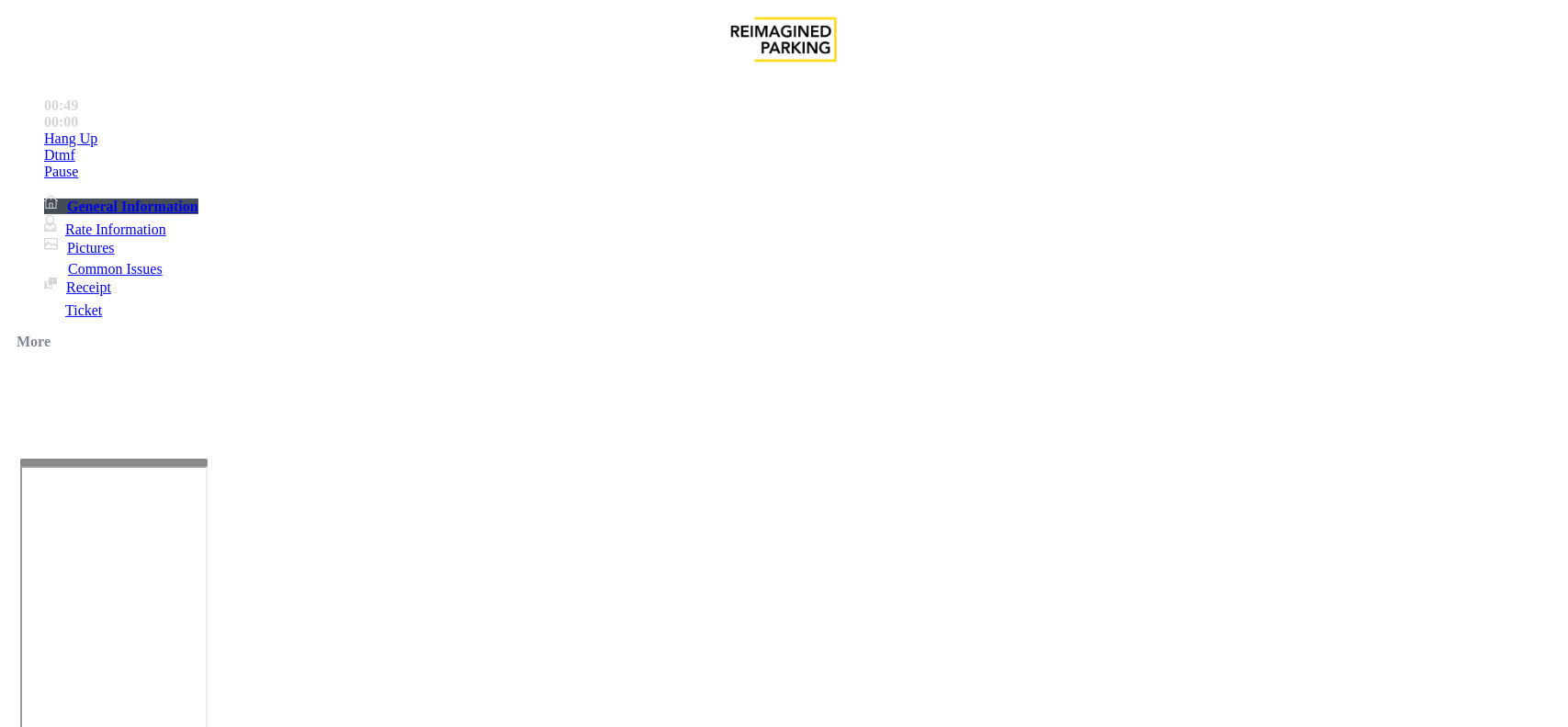 click on "Vend Gate" at bounding box center (63, 1690) 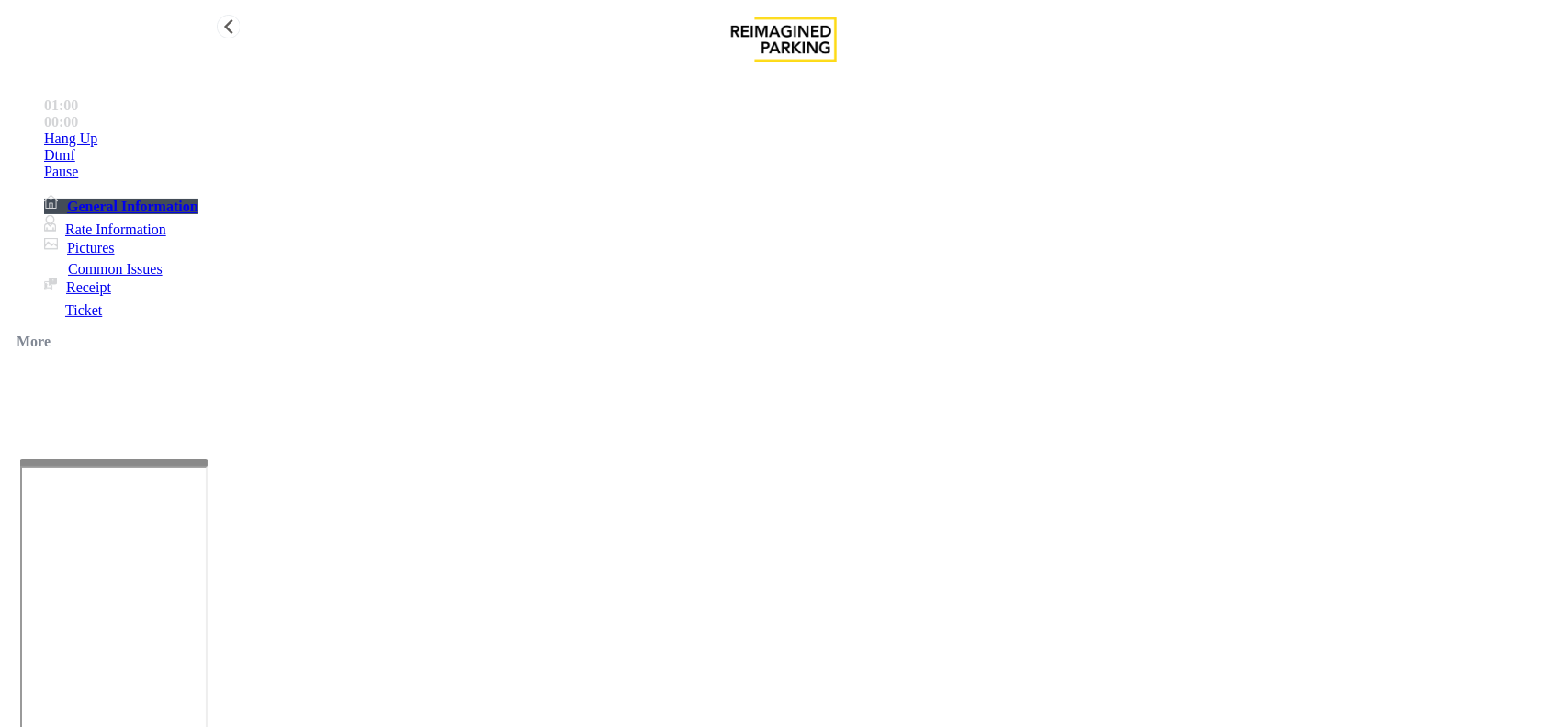 type on "**********" 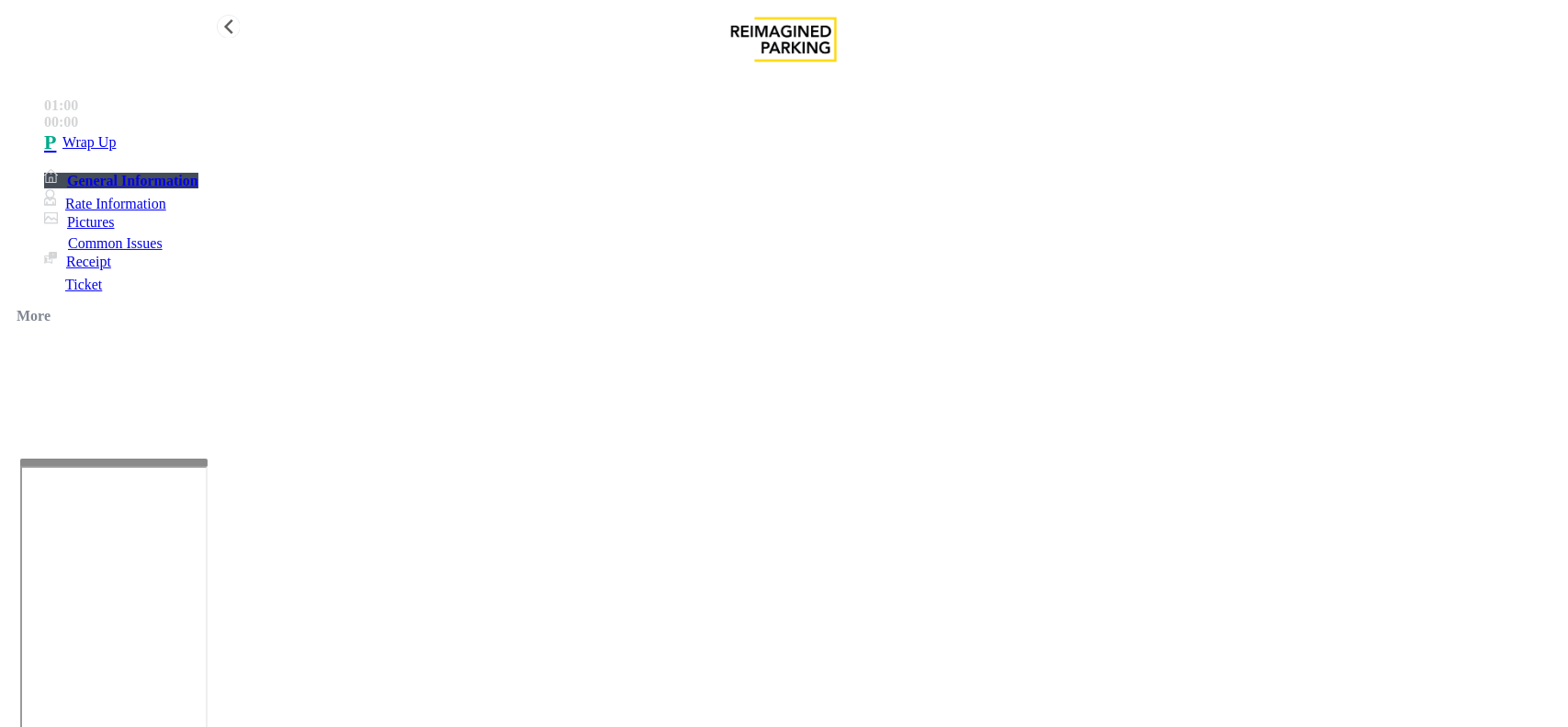 click on "Wrap Up" at bounding box center [802, 142] 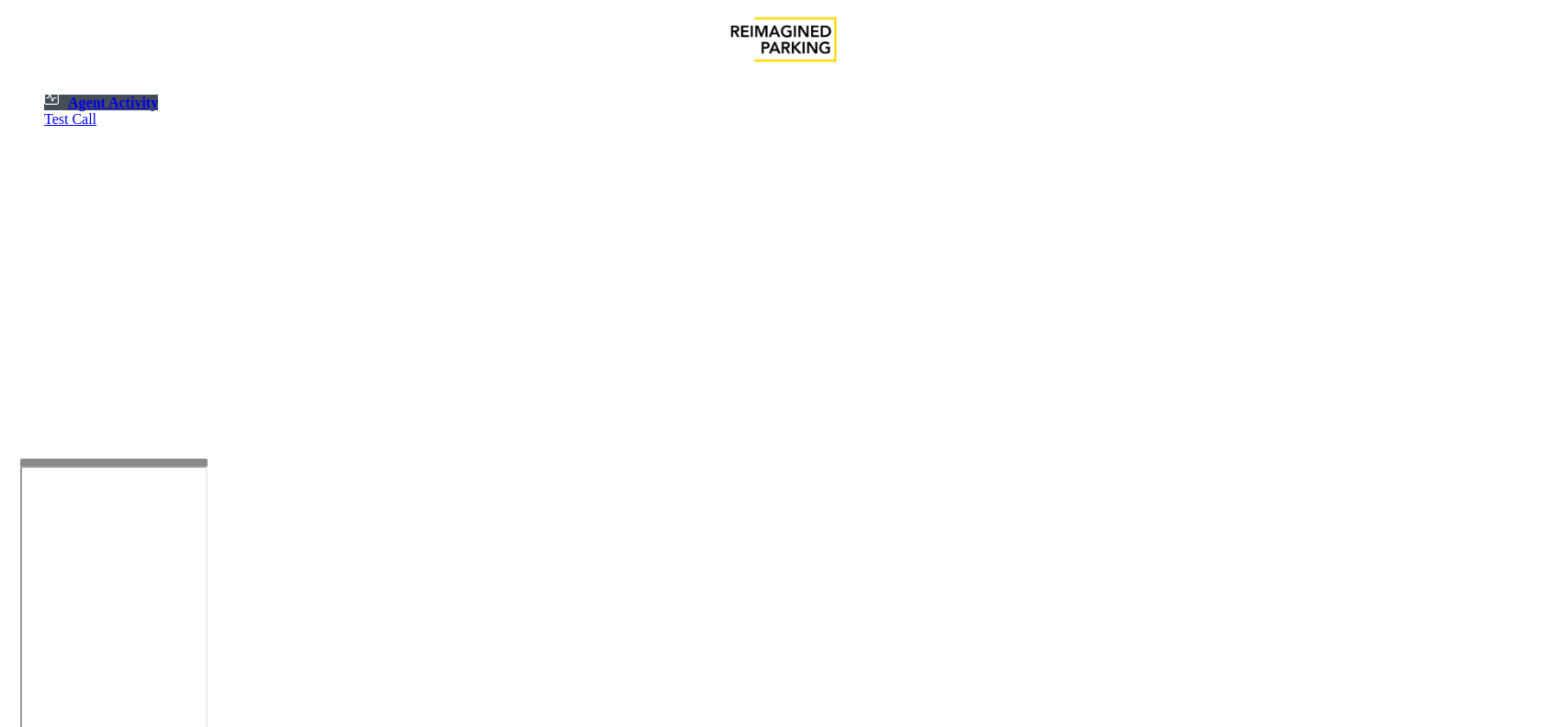 click on "×" at bounding box center [18, 1289] 